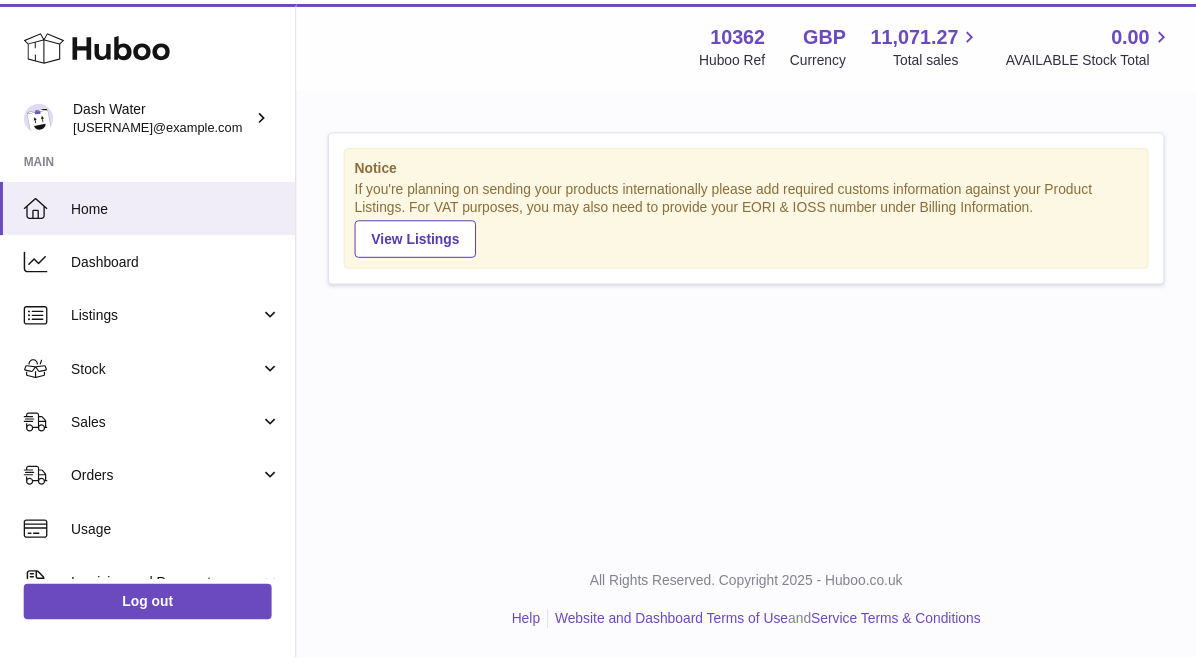 scroll, scrollTop: 0, scrollLeft: 0, axis: both 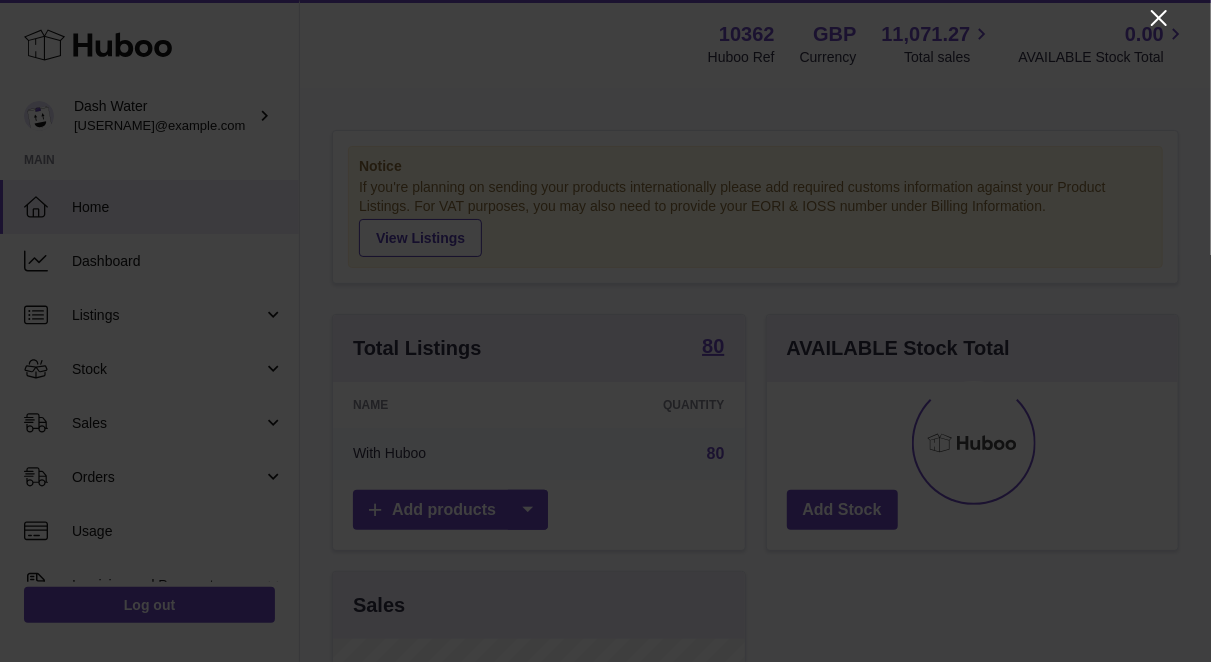 click 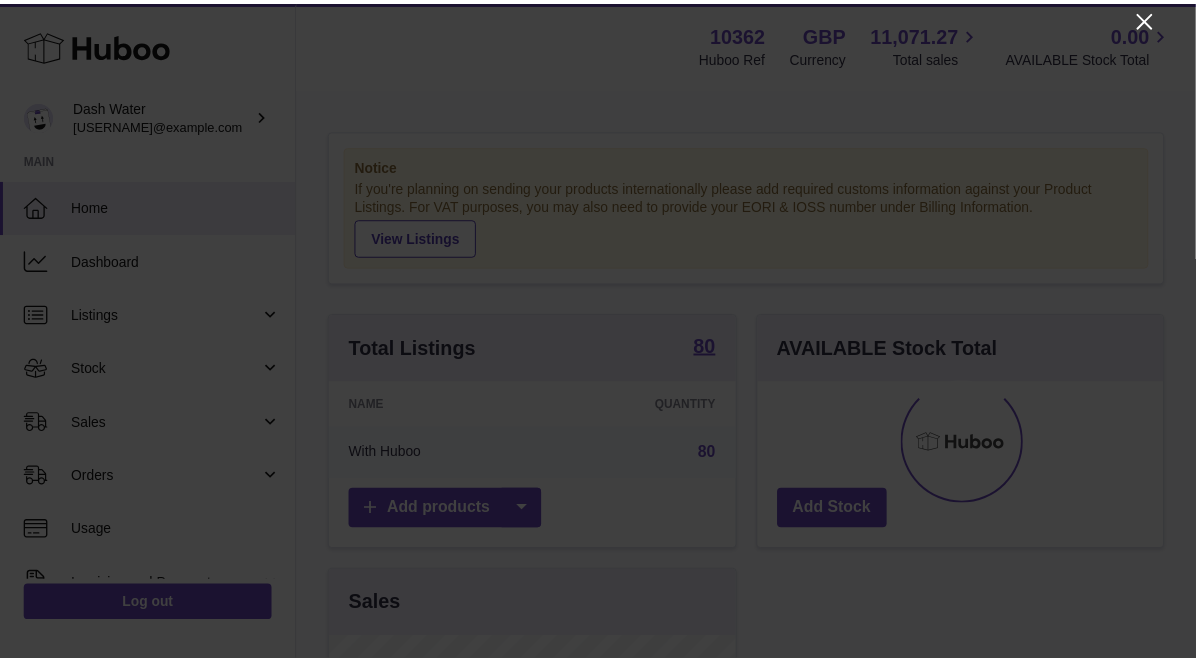 scroll, scrollTop: 312, scrollLeft: 404, axis: both 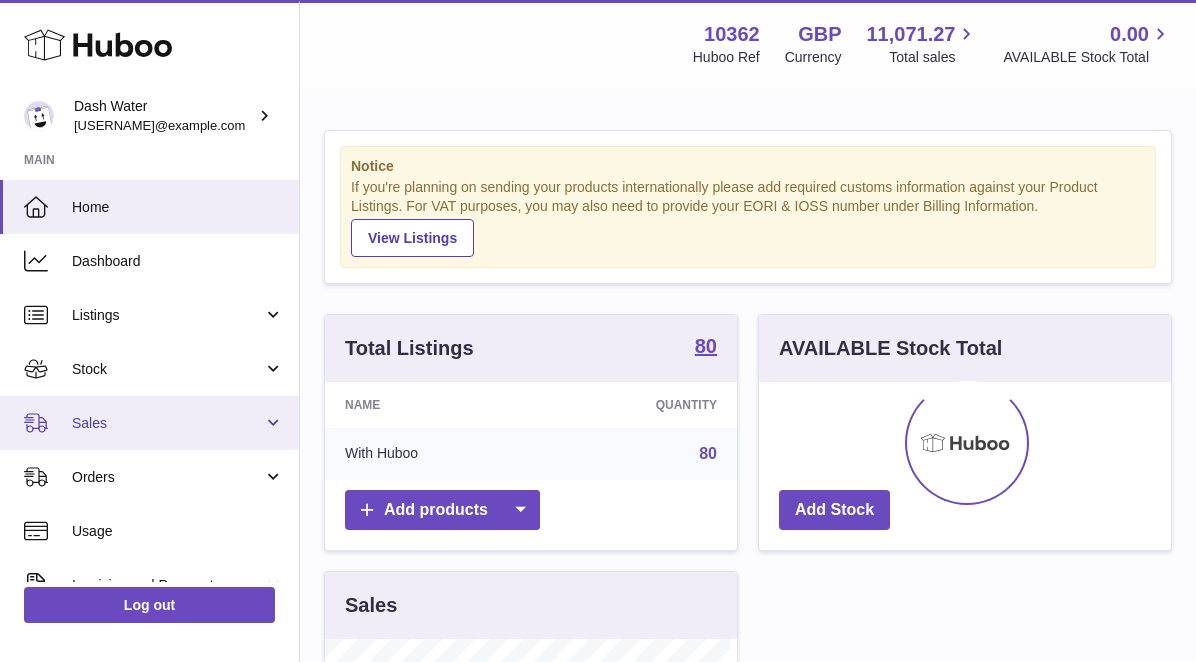 click on "Sales" at bounding box center (167, 423) 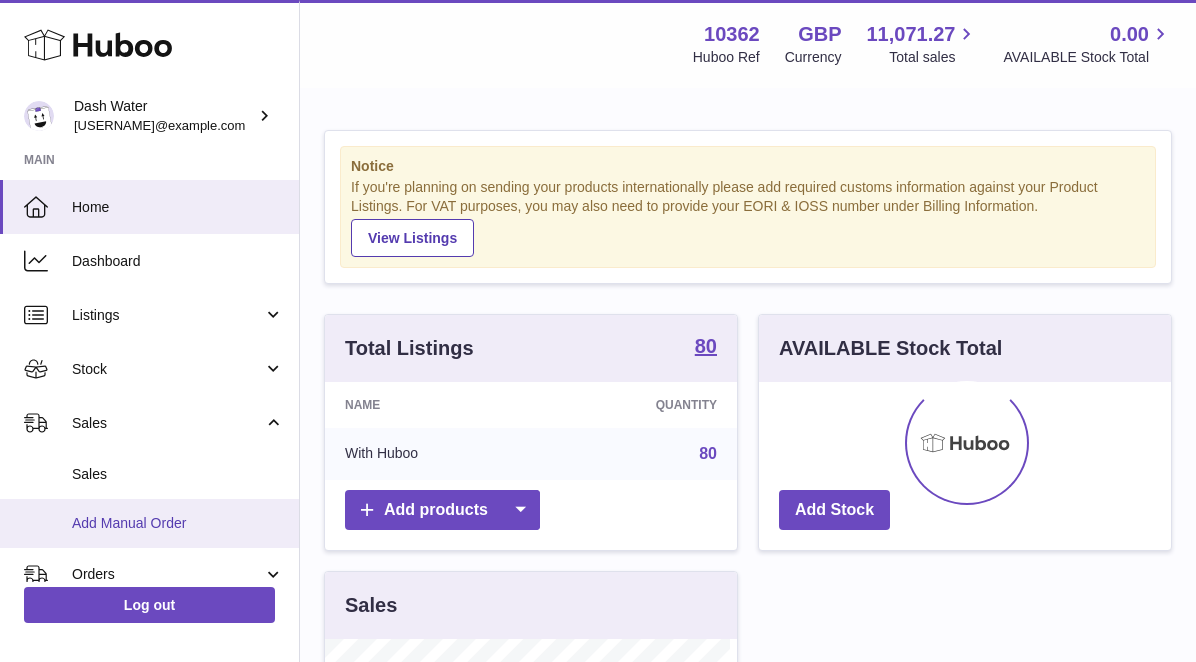 click on "Add Manual Order" at bounding box center (178, 523) 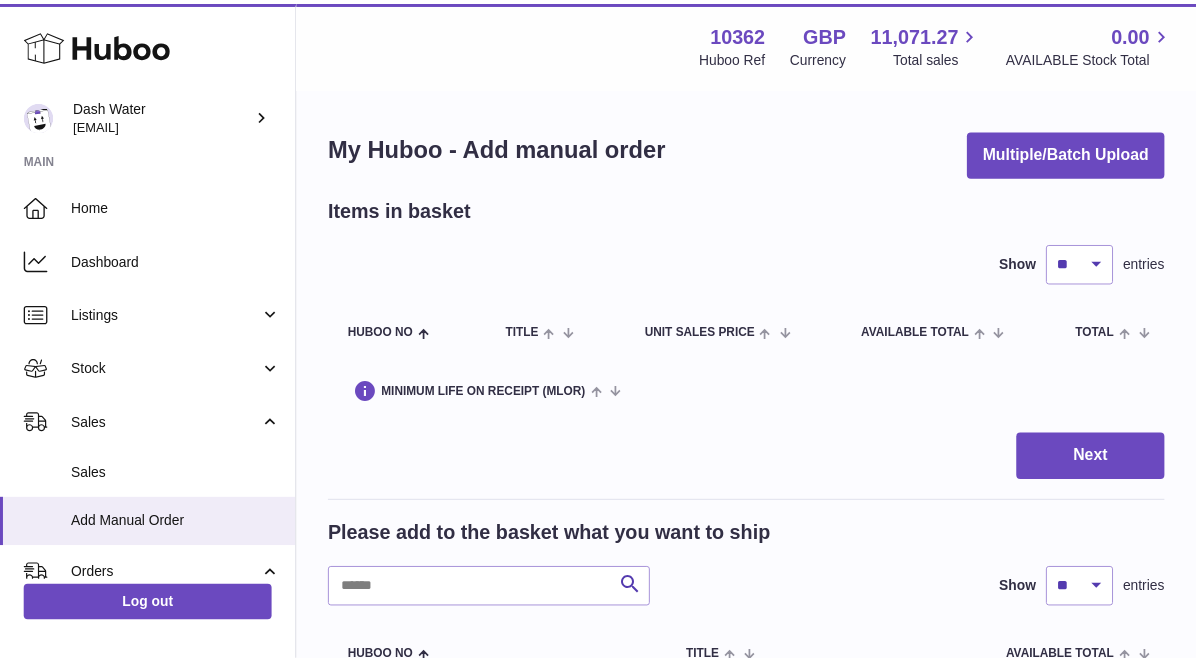 scroll, scrollTop: 0, scrollLeft: 0, axis: both 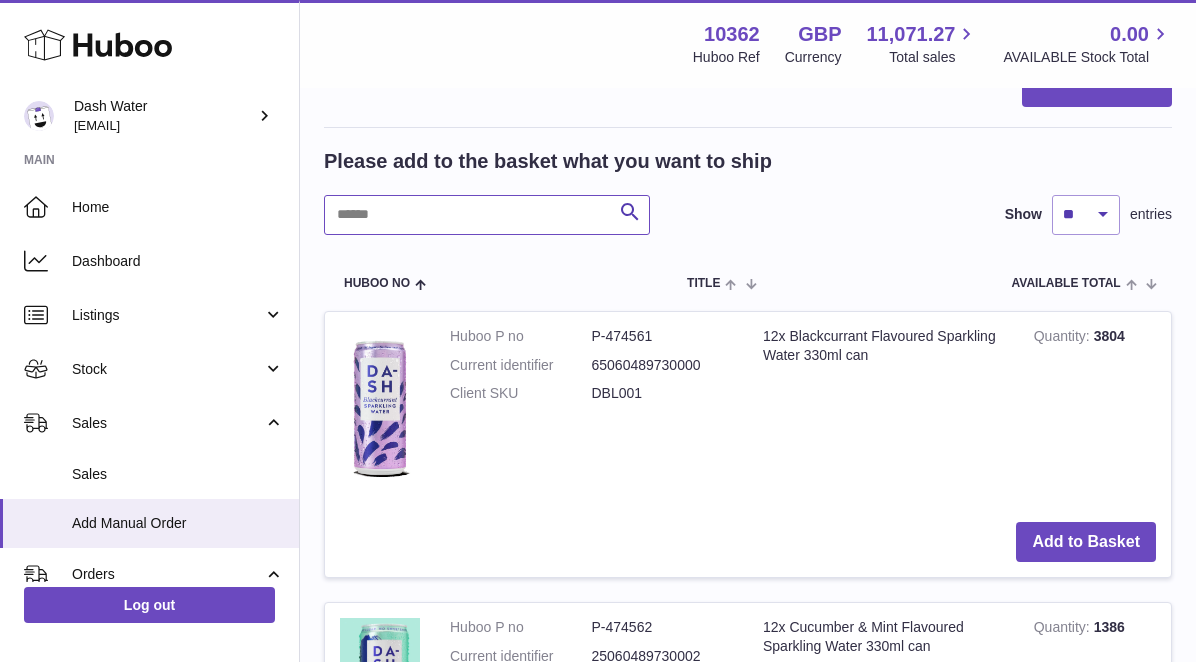 click at bounding box center (487, 215) 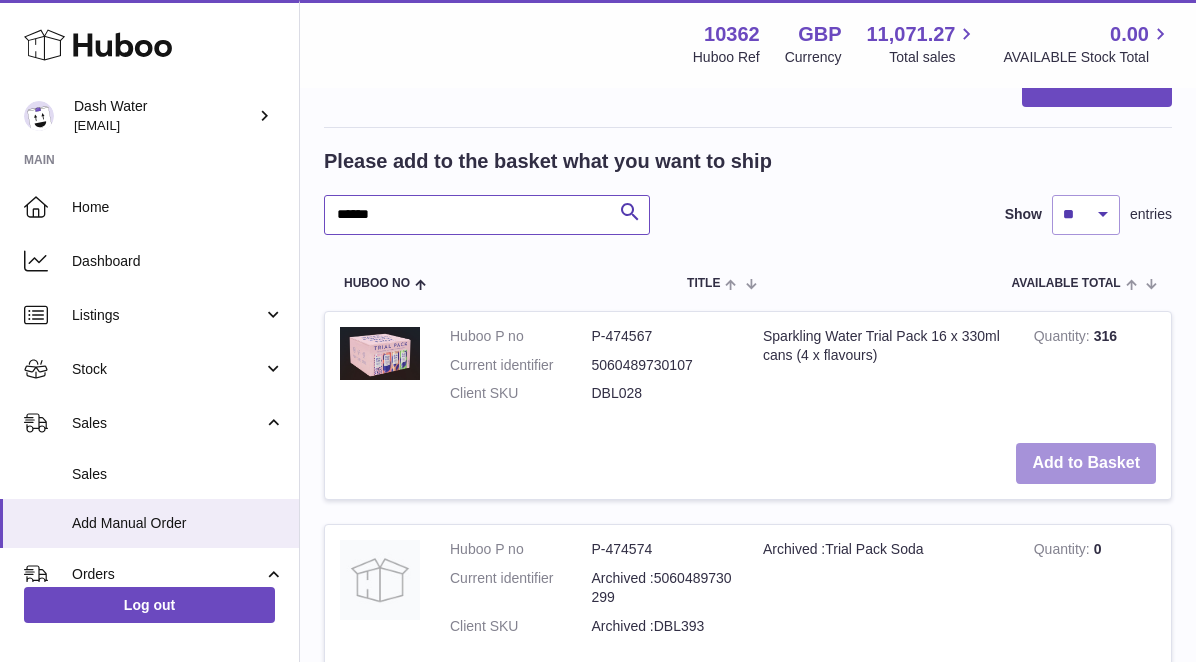 type on "*****" 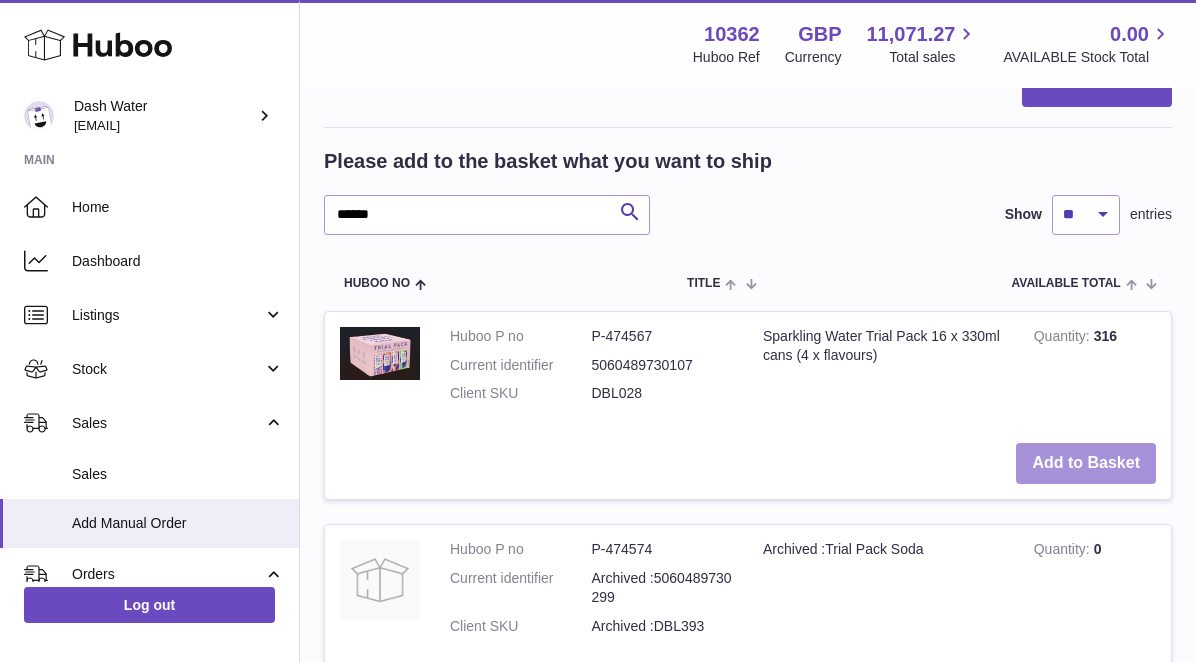 click on "Add to Basket" at bounding box center [1086, 463] 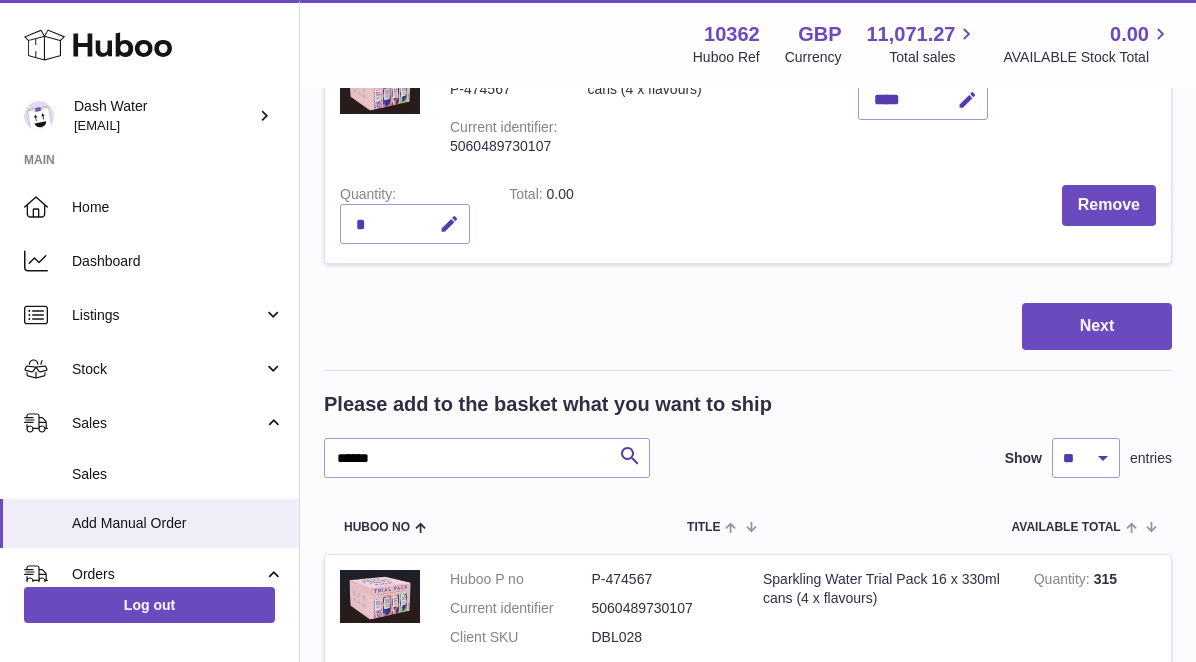 click on "Unit Sales Price
****" at bounding box center (927, 108) 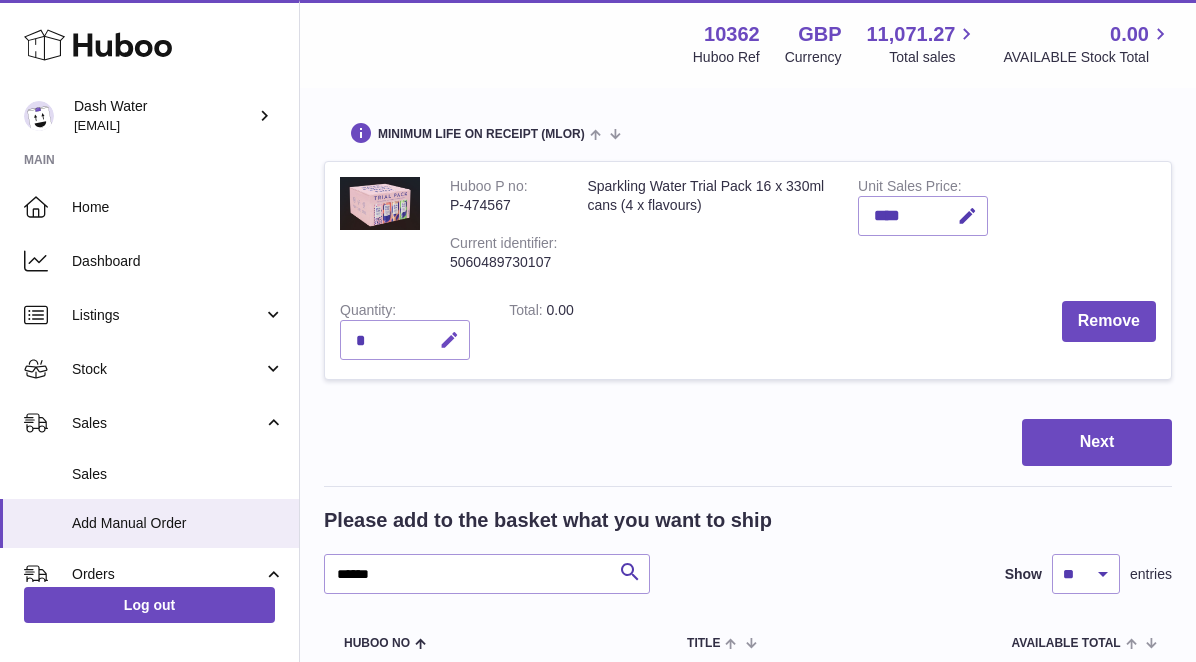 click at bounding box center [449, 340] 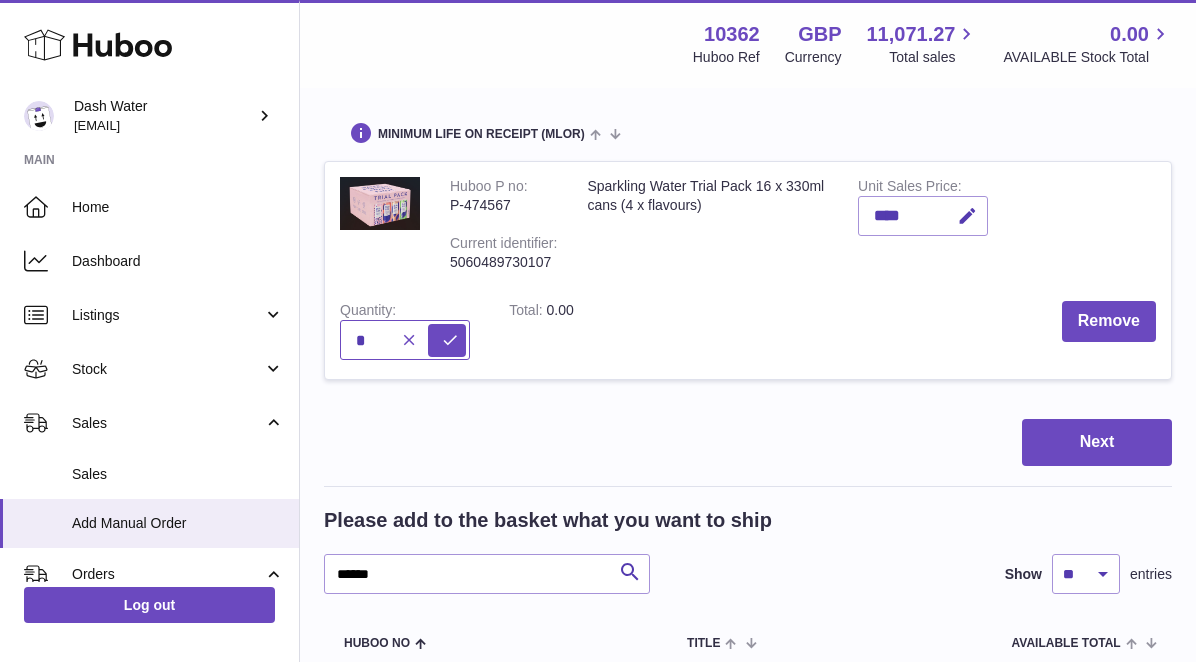type on "*" 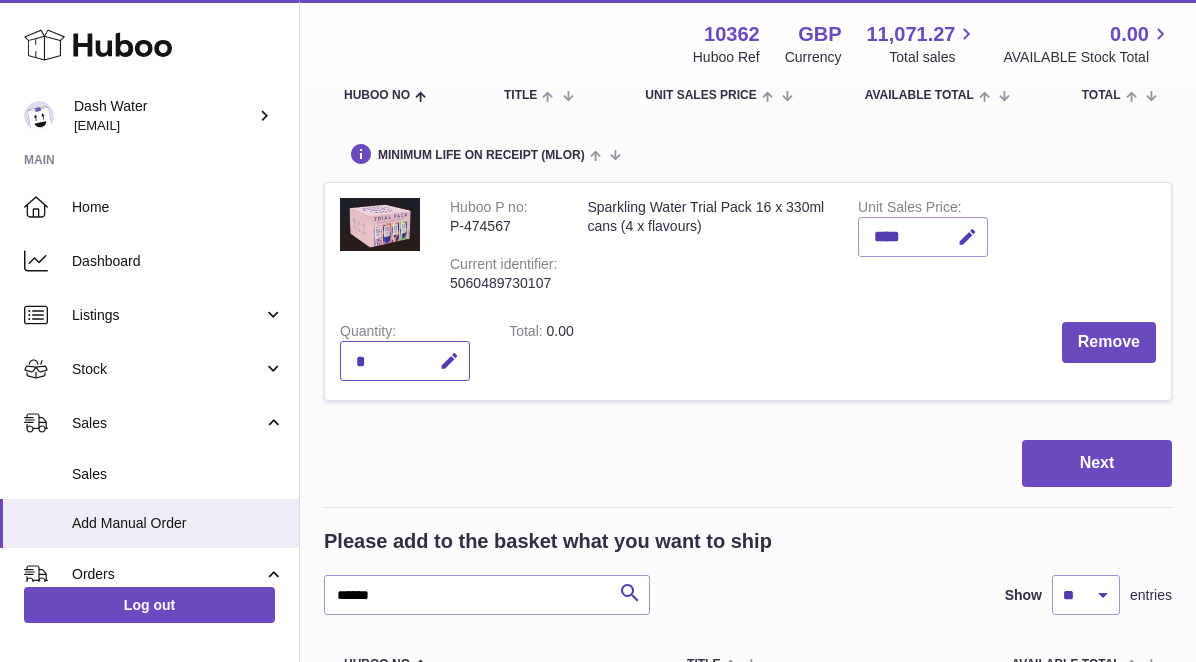 scroll, scrollTop: 236, scrollLeft: 0, axis: vertical 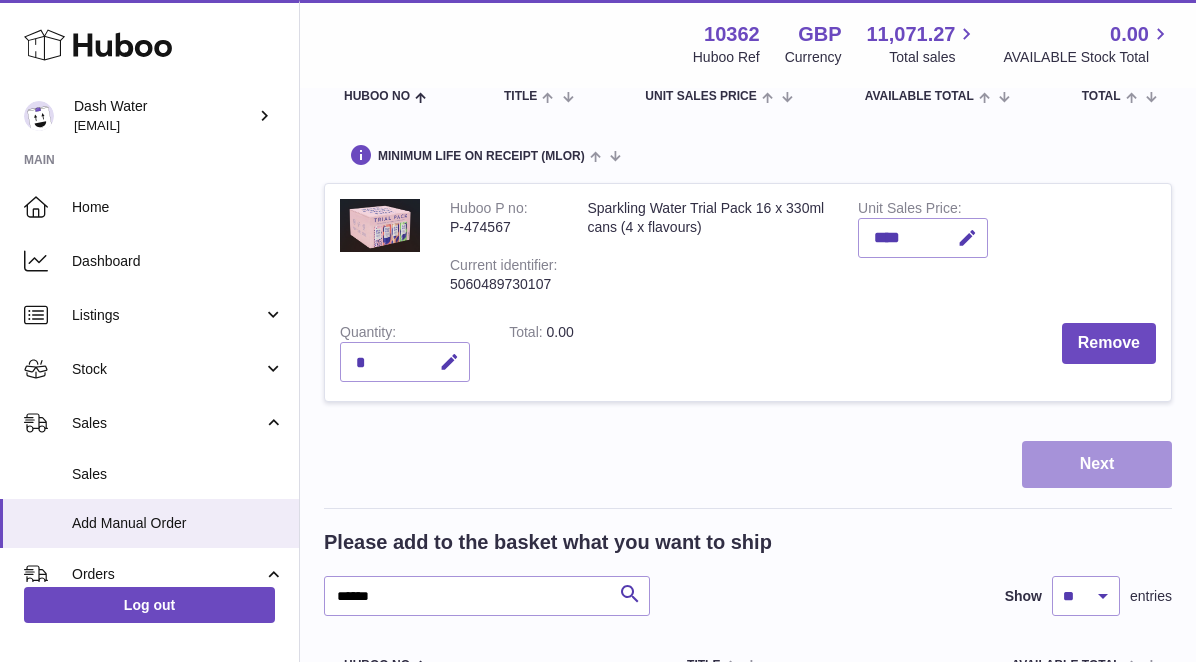 click on "Next" at bounding box center [1097, 464] 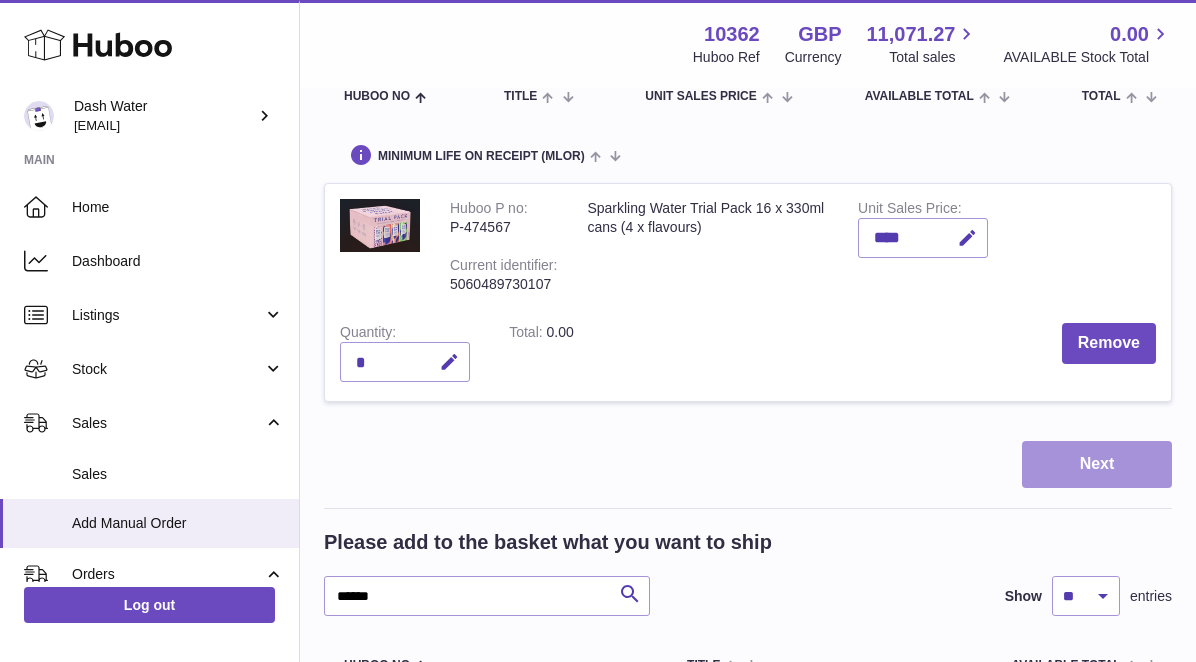 scroll, scrollTop: 0, scrollLeft: 0, axis: both 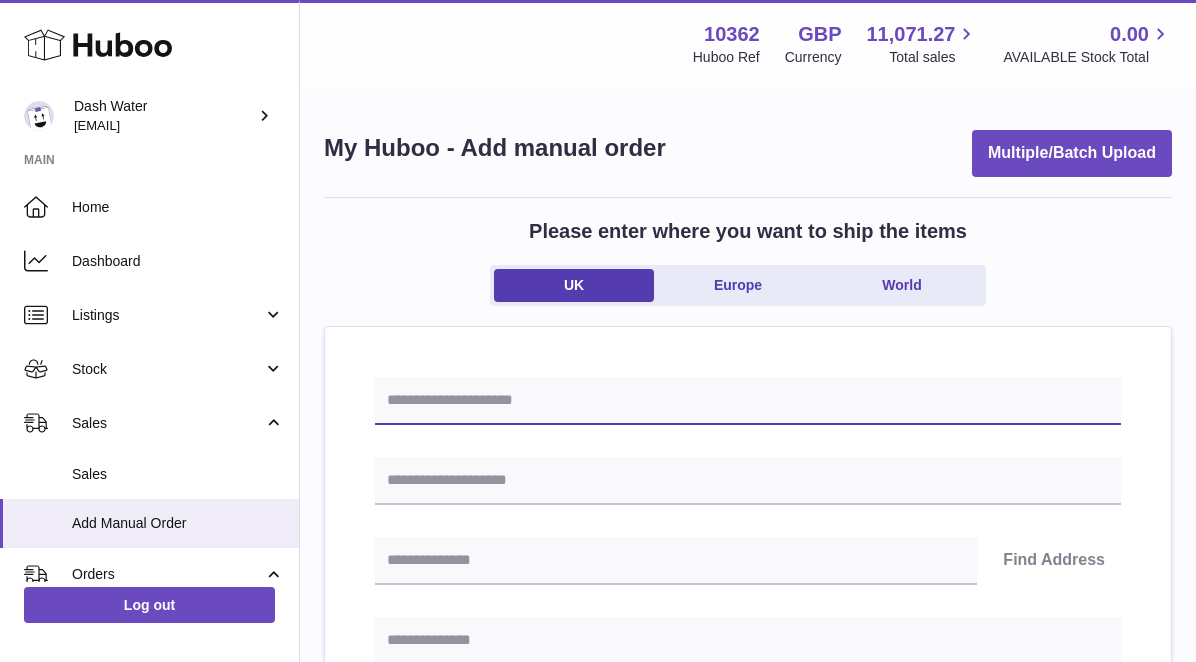 click at bounding box center [748, 401] 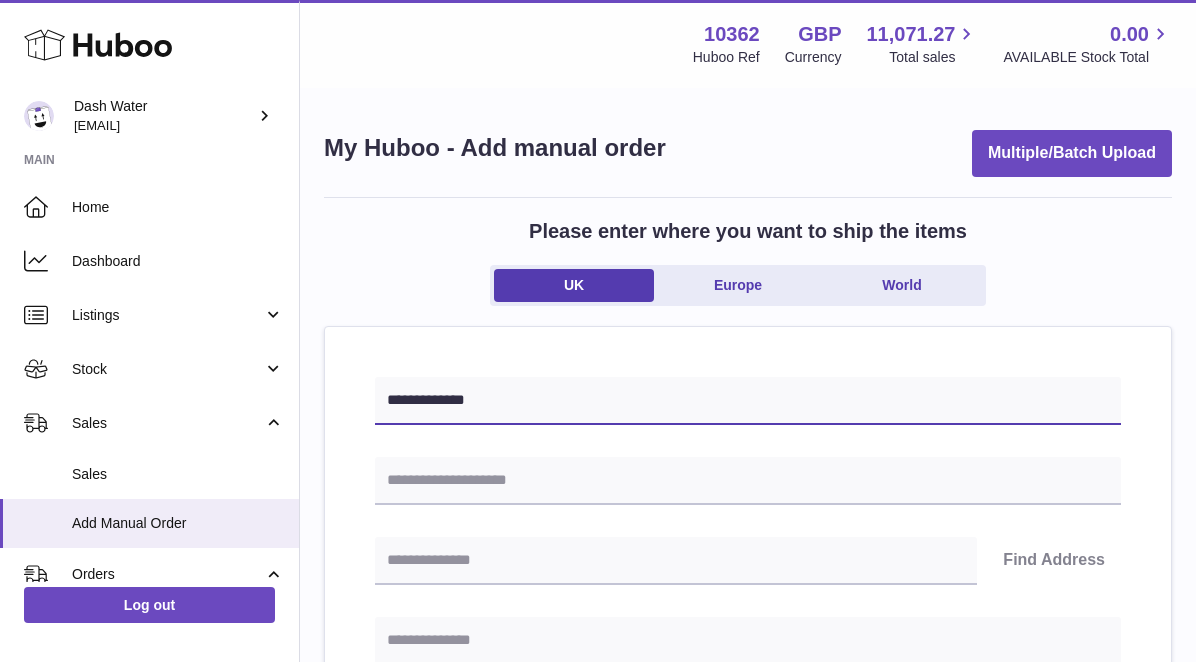 type on "**********" 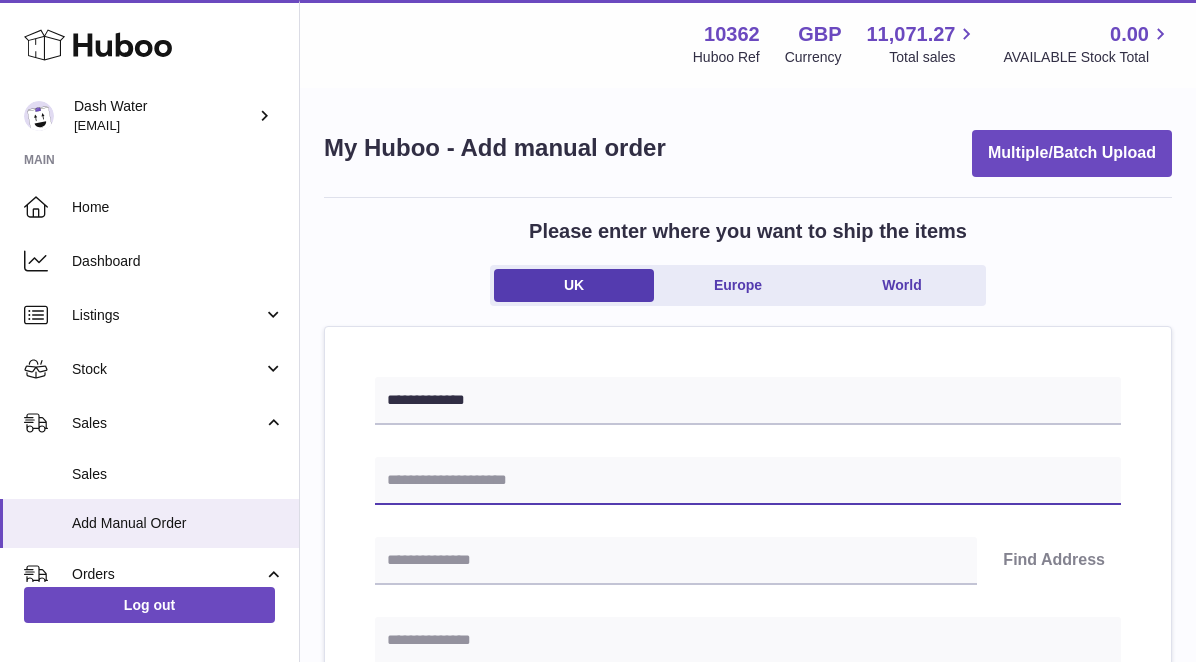 click at bounding box center [748, 481] 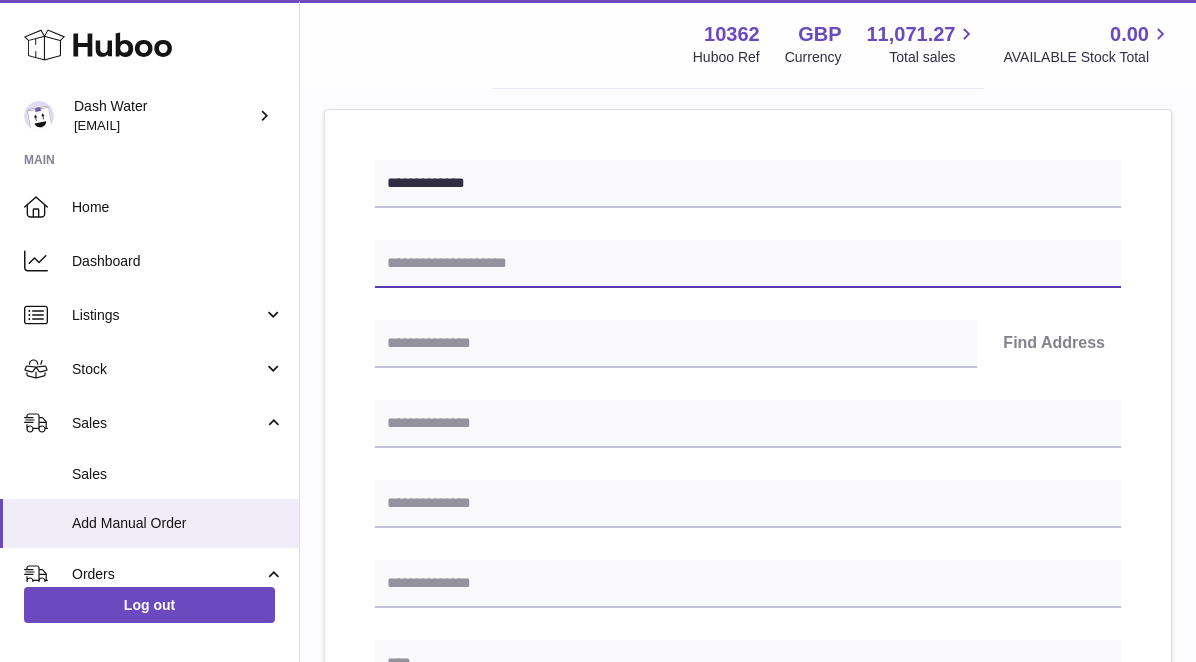 scroll, scrollTop: 218, scrollLeft: 0, axis: vertical 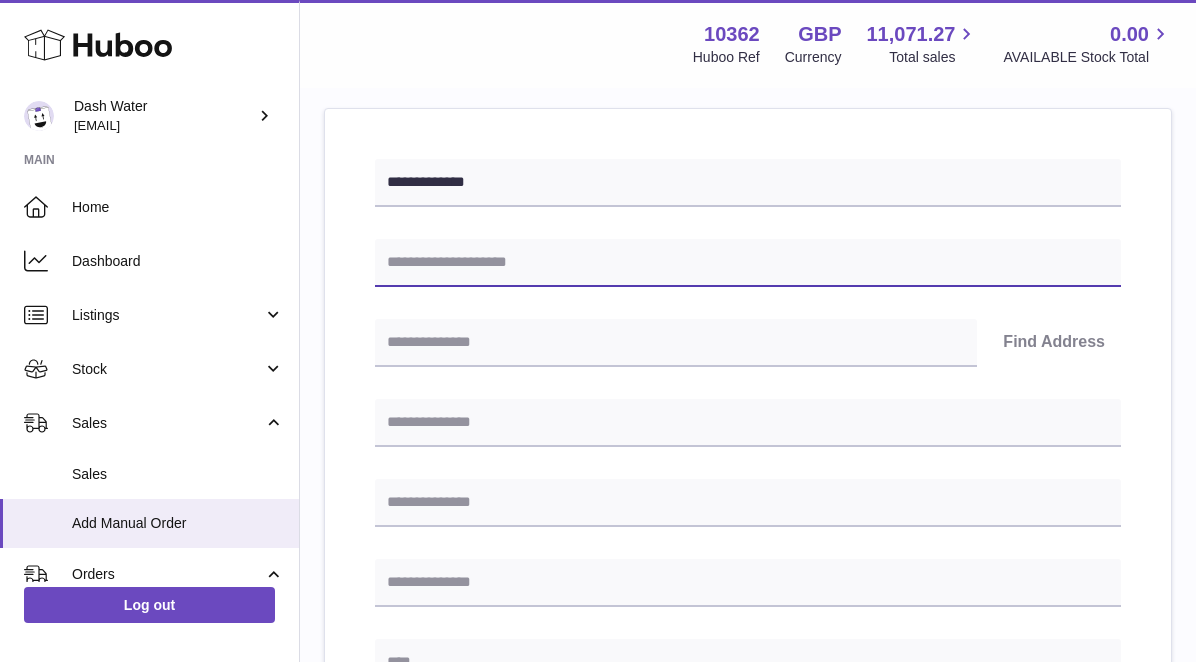 paste on "**********" 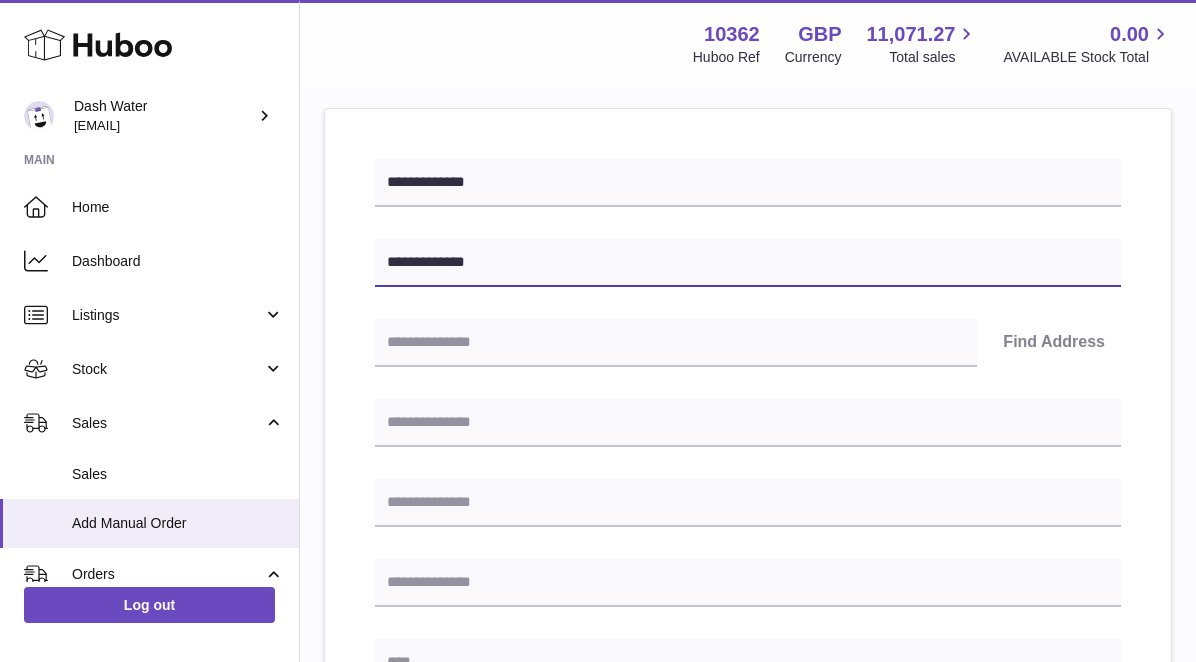 type on "**********" 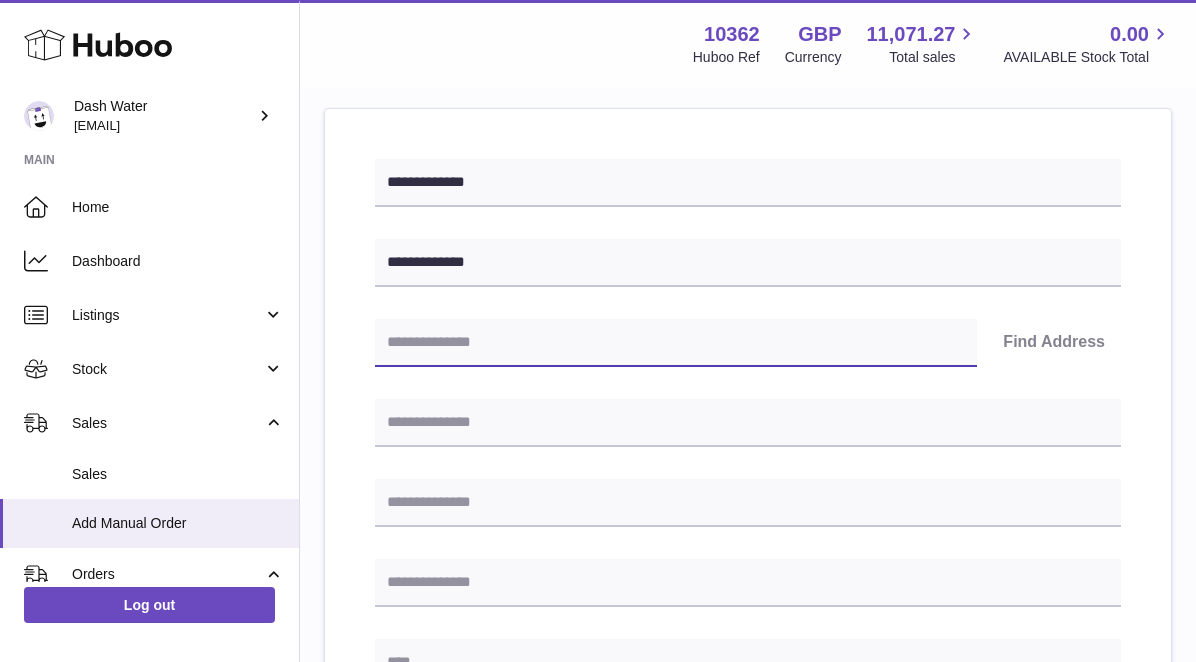 click at bounding box center (676, 343) 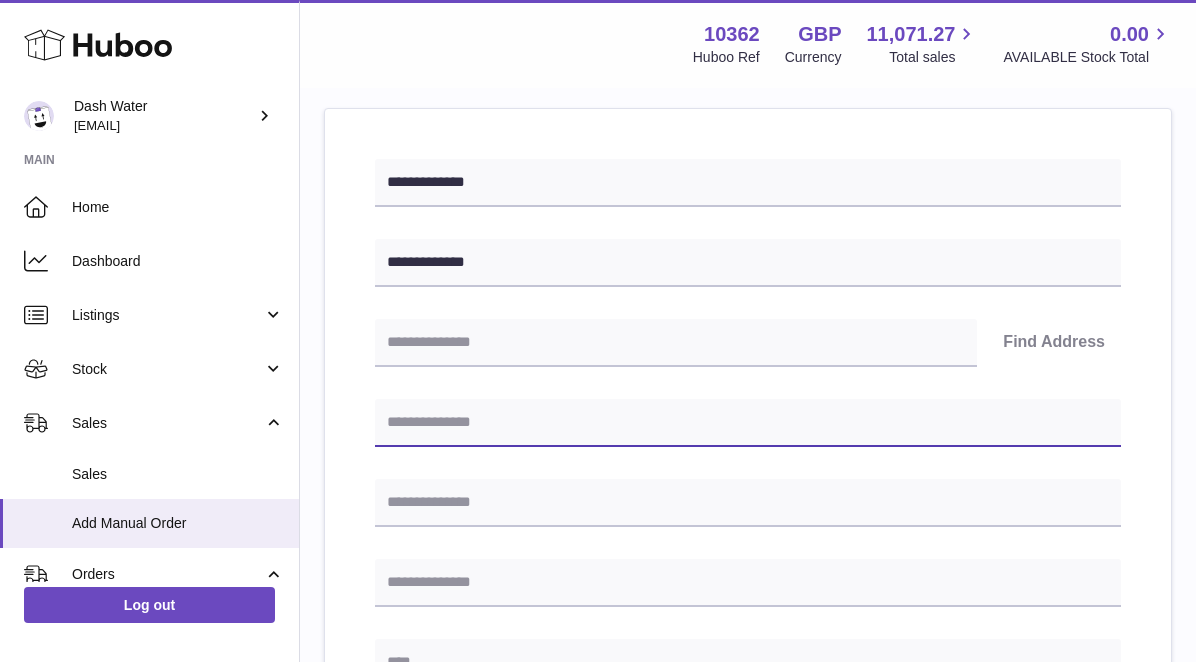 click at bounding box center (748, 423) 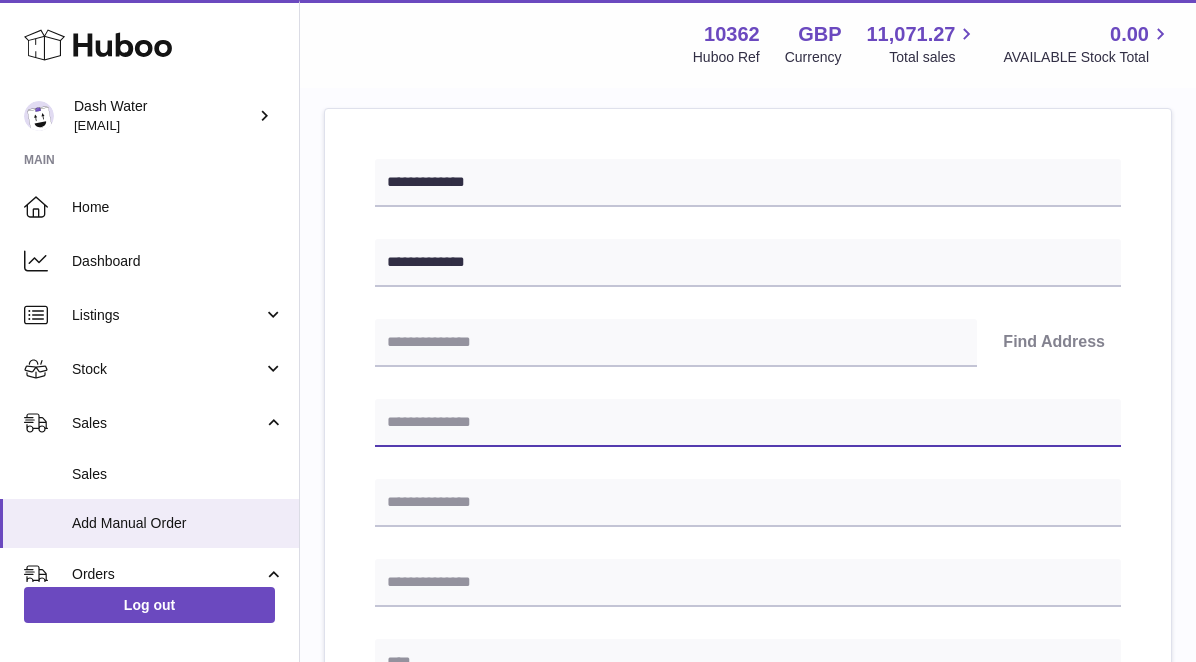 paste on "**********" 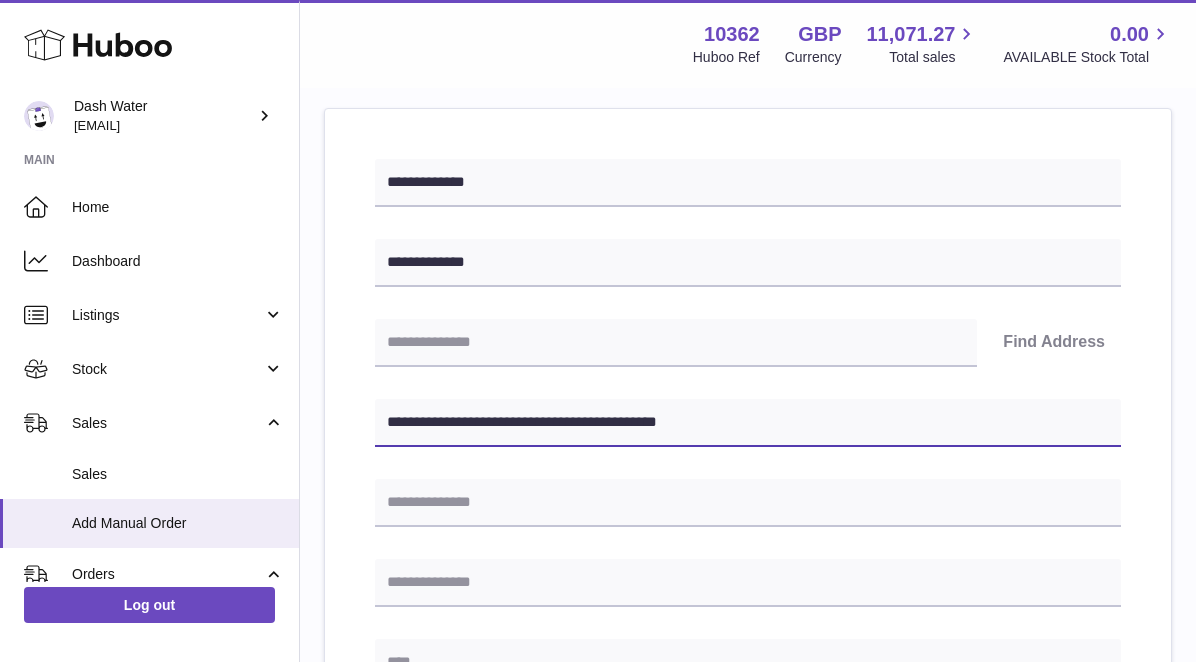 drag, startPoint x: 488, startPoint y: 423, endPoint x: 645, endPoint y: 426, distance: 157.02866 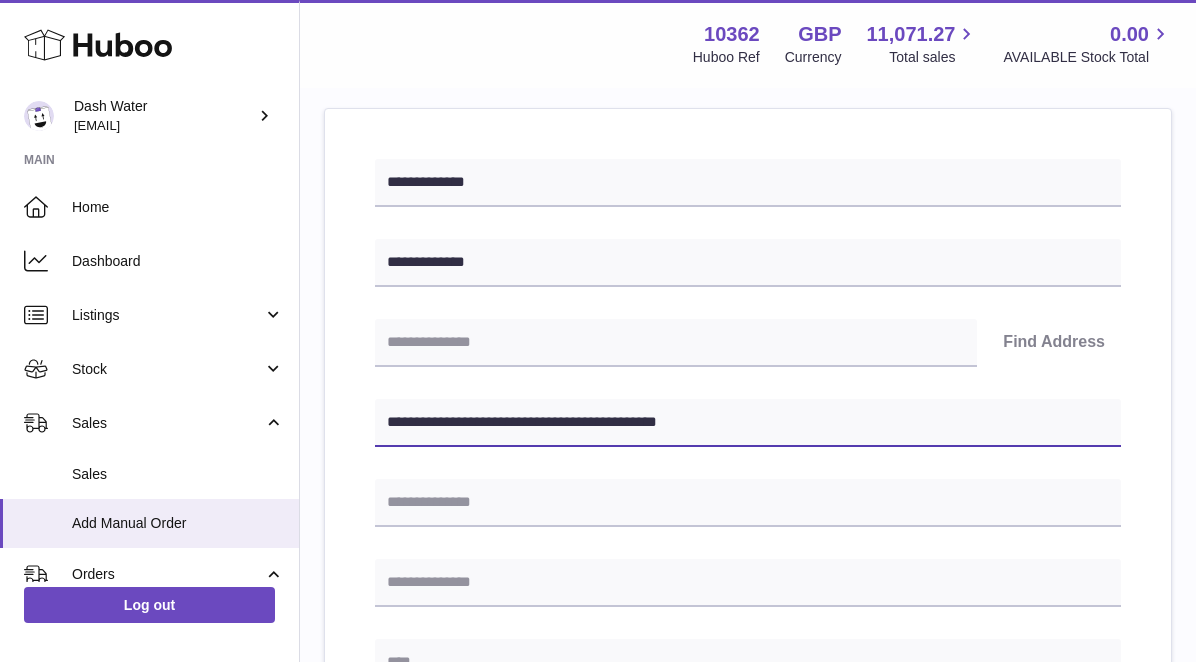 click on "**********" at bounding box center (748, 423) 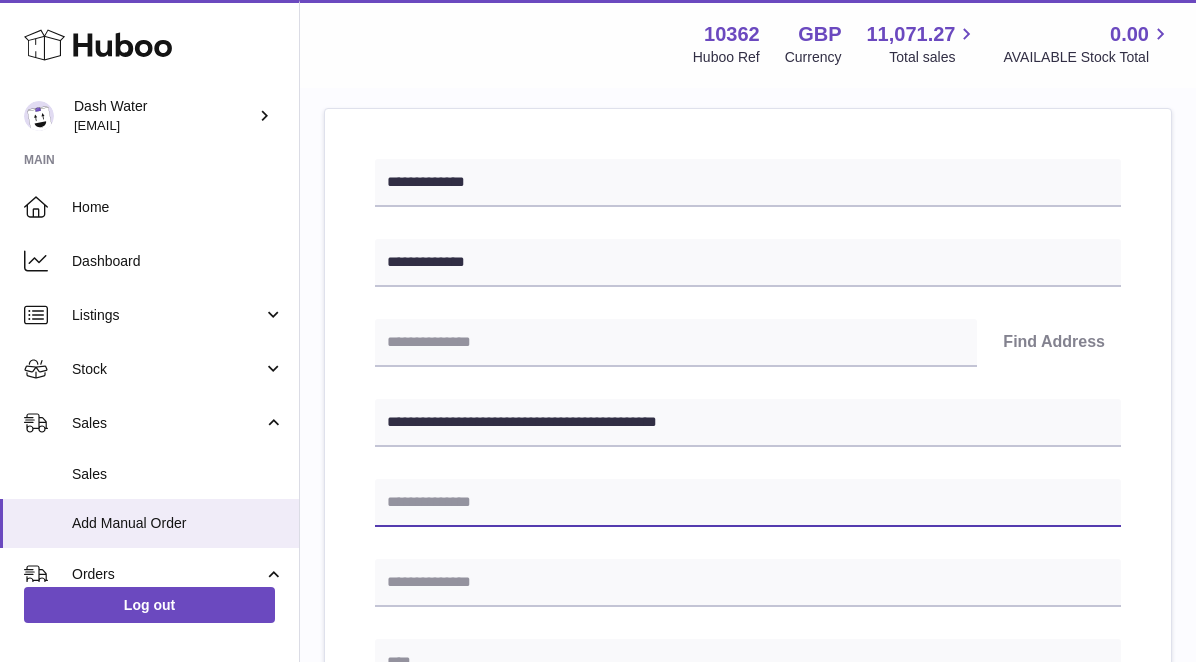 click at bounding box center [748, 503] 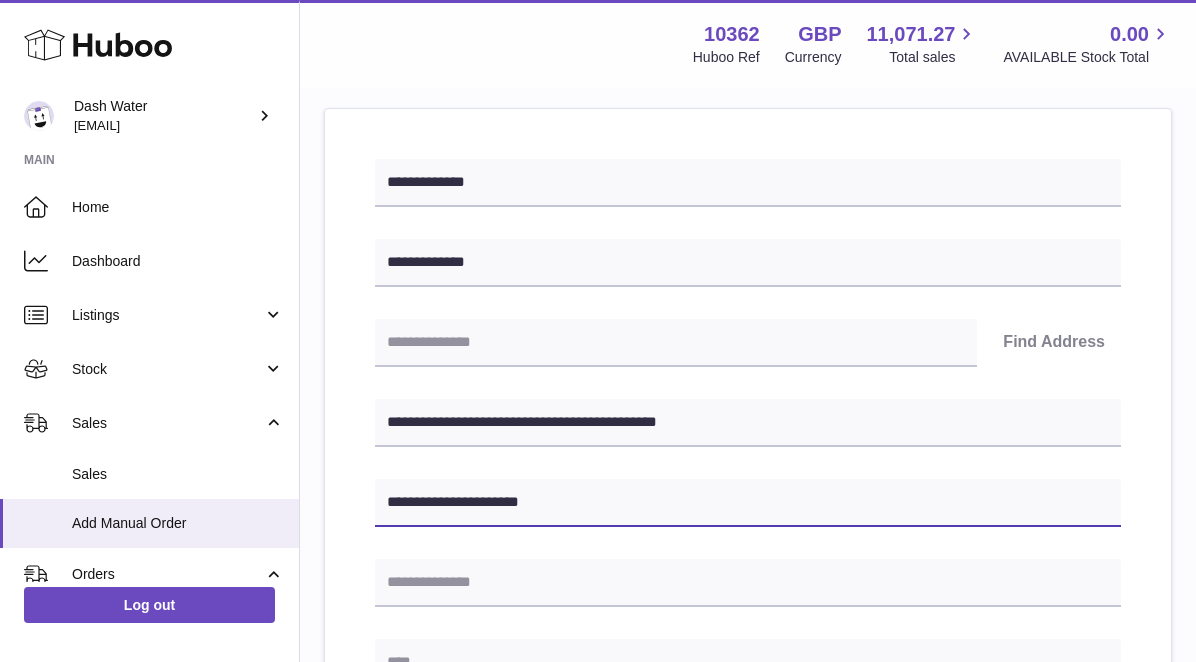 click on "**********" at bounding box center (748, 503) 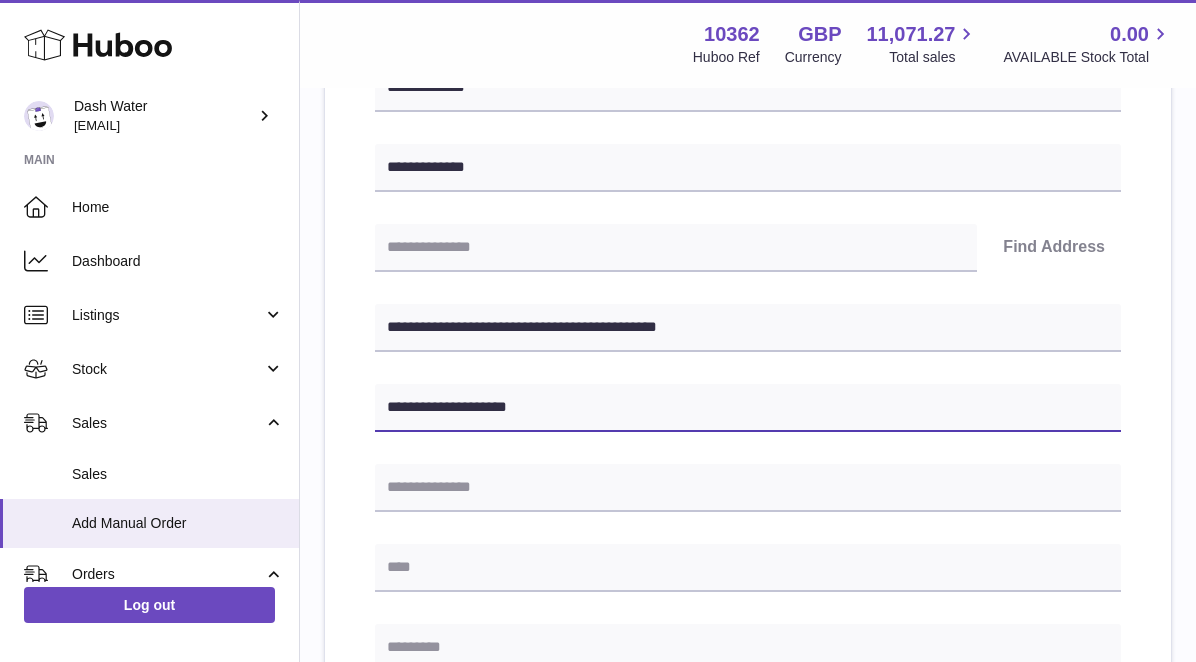 scroll, scrollTop: 346, scrollLeft: 0, axis: vertical 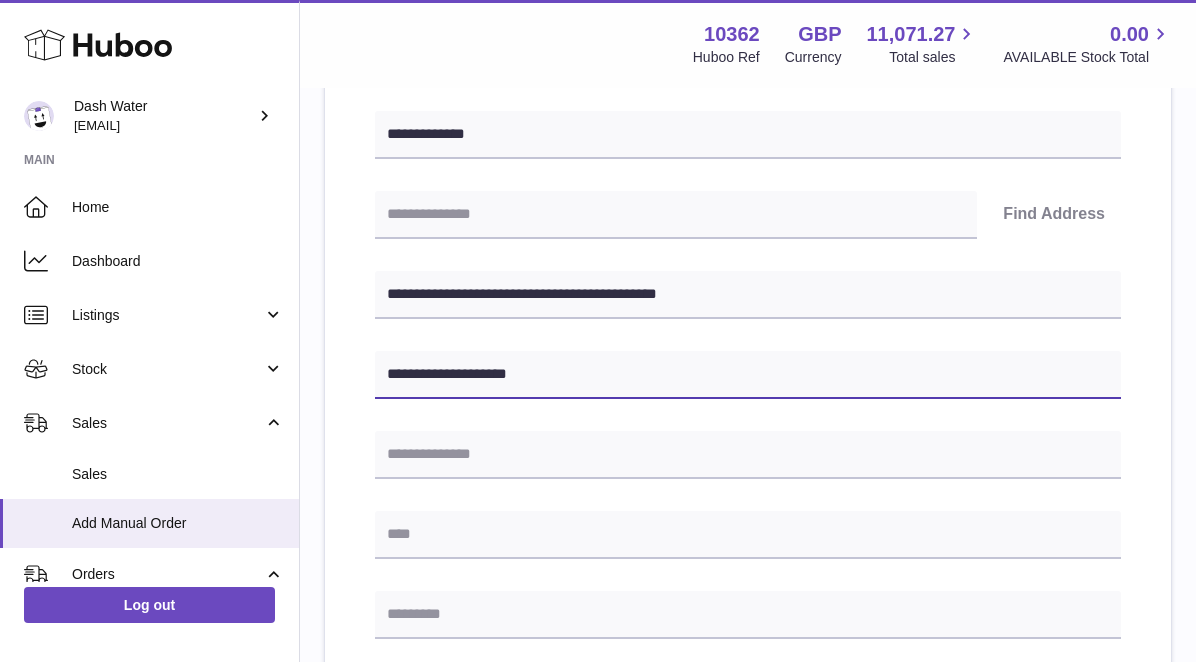 type on "**********" 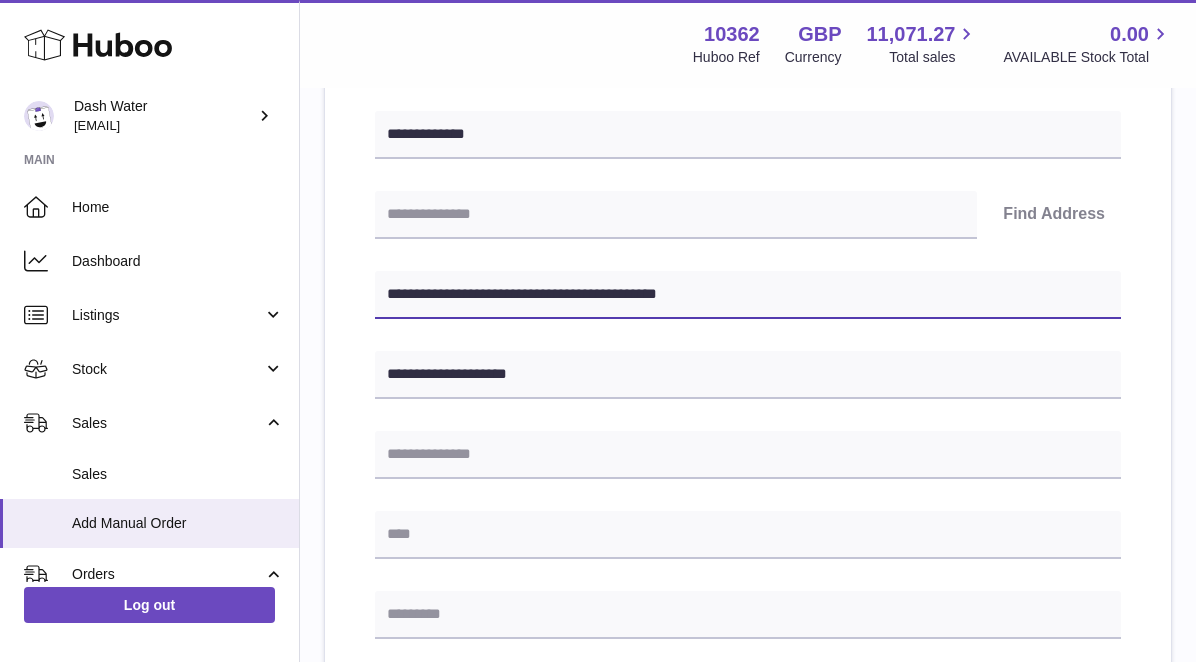 click on "**********" at bounding box center (748, 295) 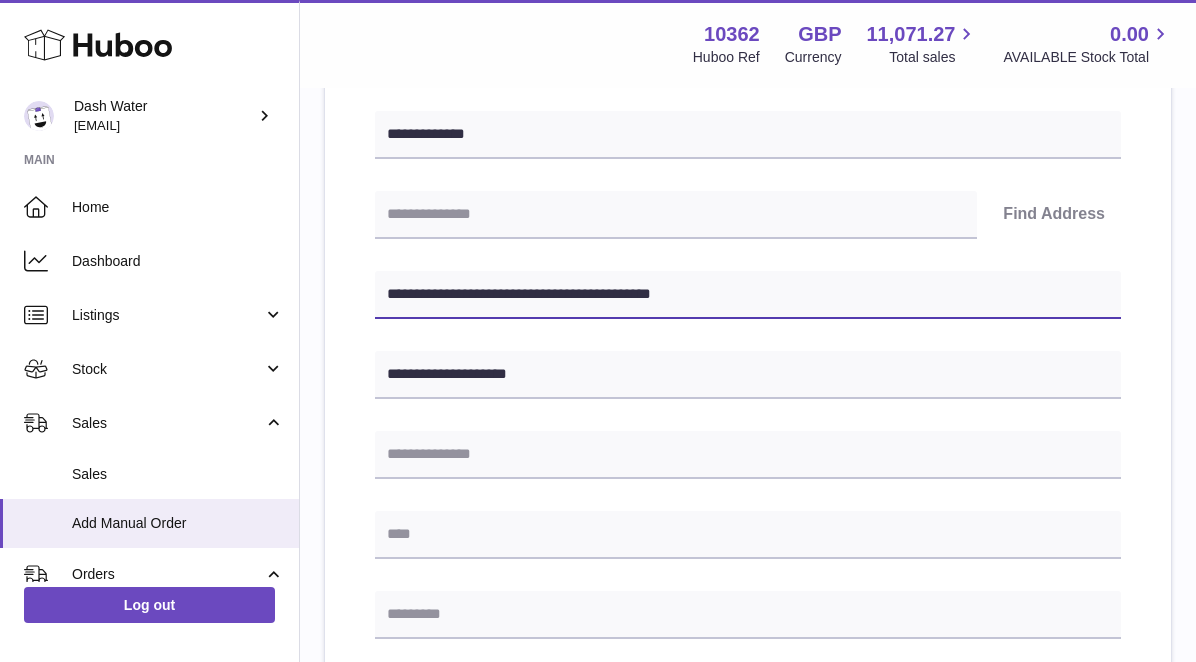 drag, startPoint x: 725, startPoint y: 287, endPoint x: 654, endPoint y: 295, distance: 71.44928 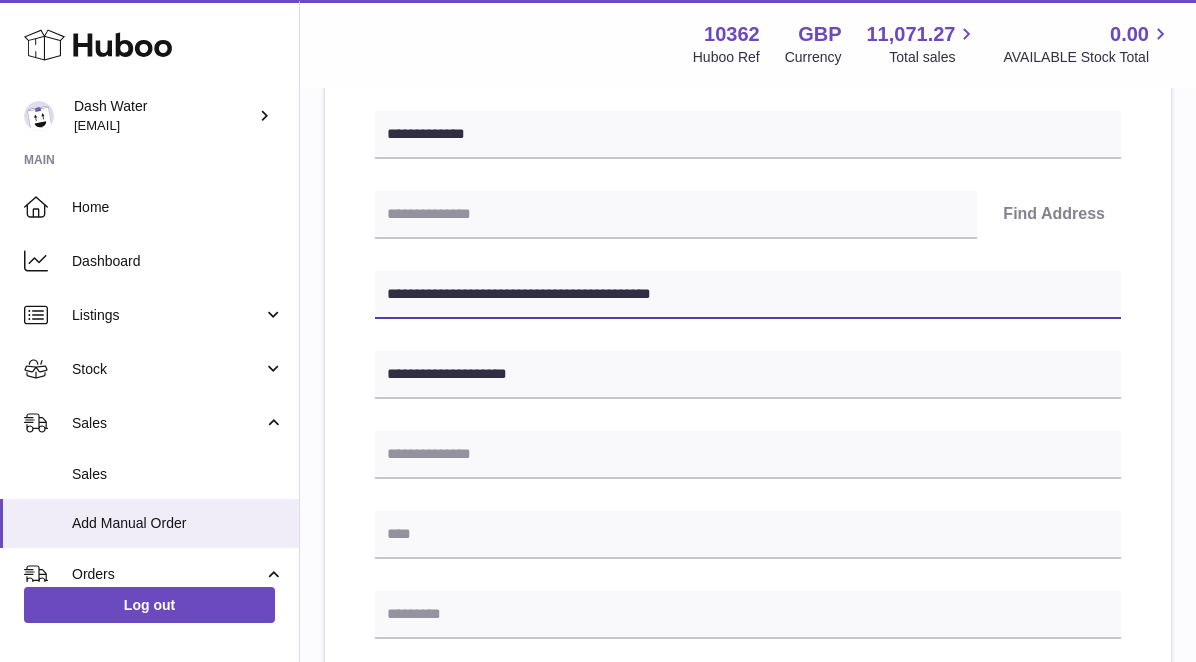 click on "**********" at bounding box center (748, 295) 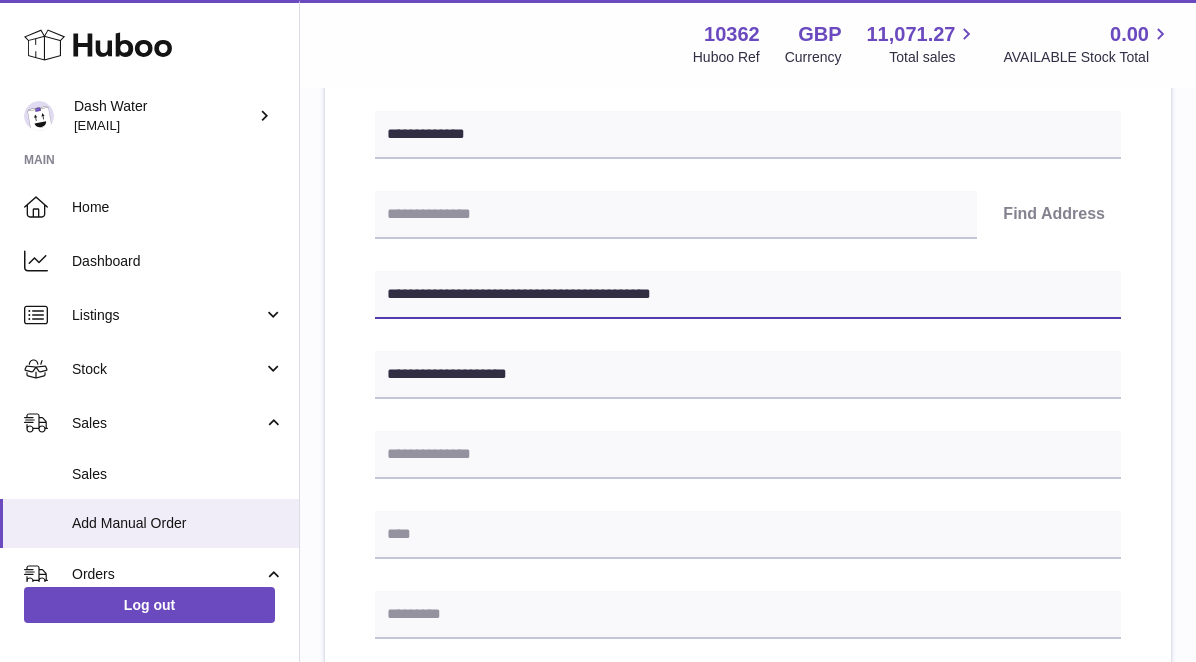 scroll, scrollTop: 441, scrollLeft: 0, axis: vertical 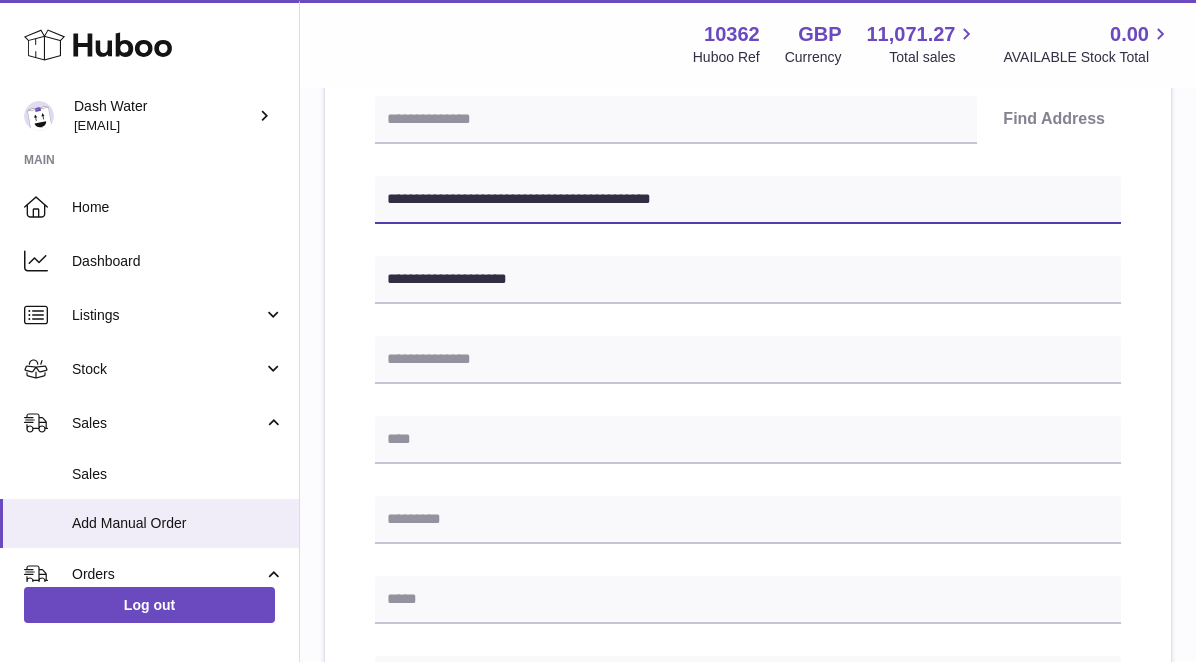 type on "**********" 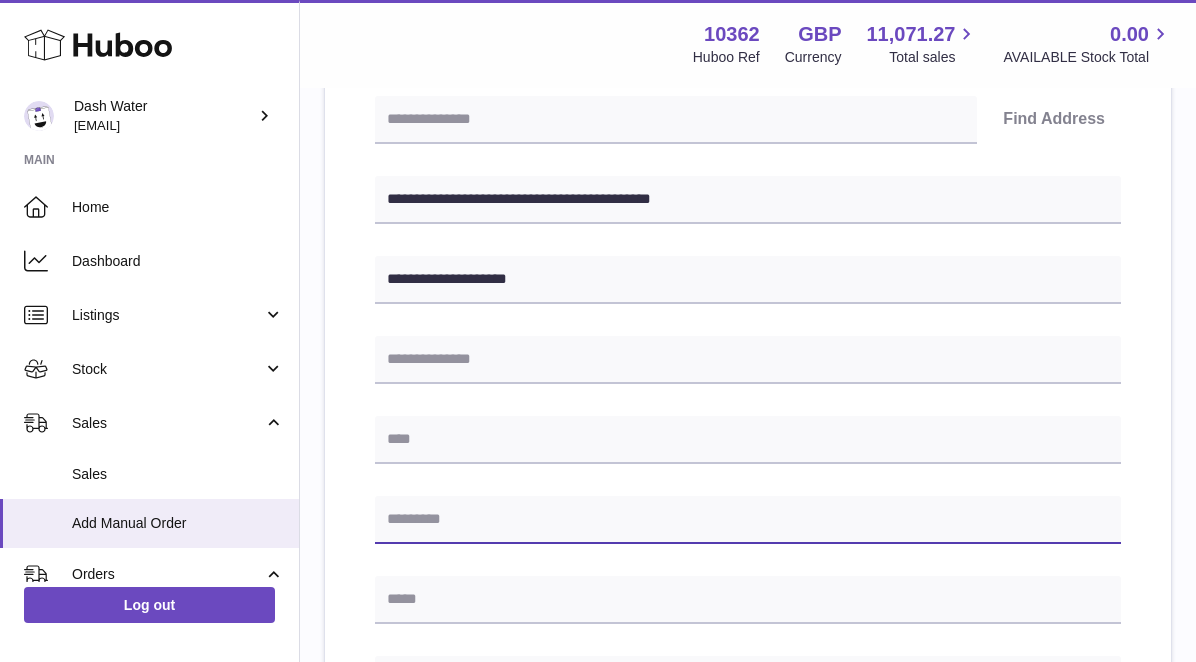 click at bounding box center (748, 520) 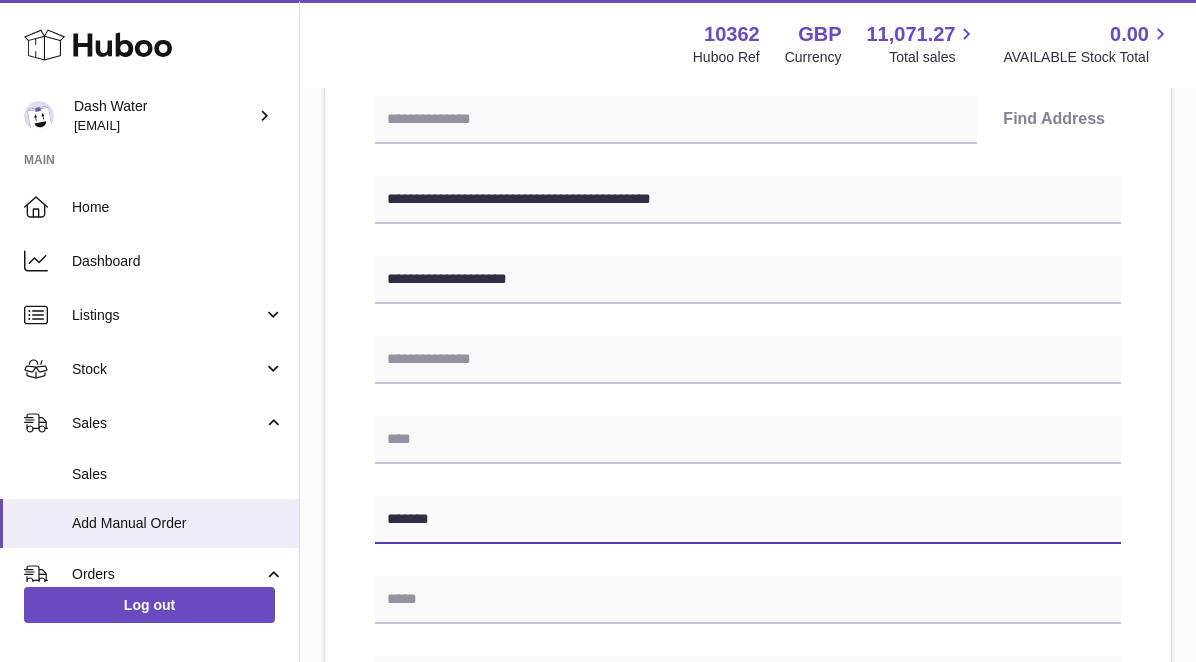 type on "*******" 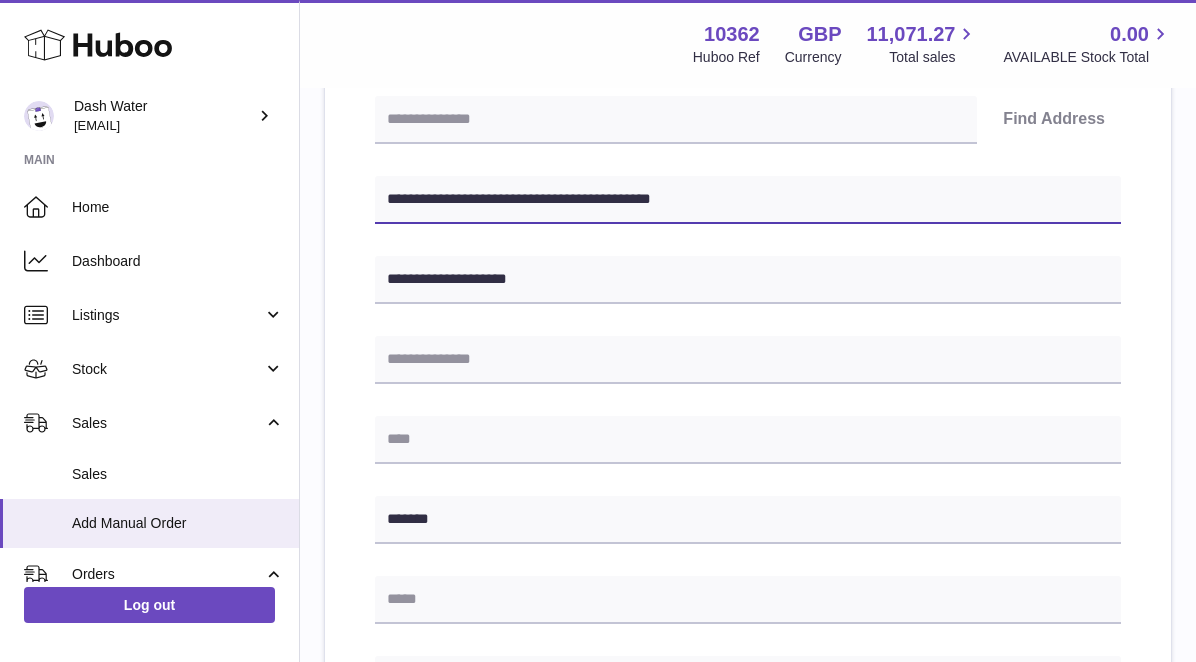 drag, startPoint x: 761, startPoint y: 199, endPoint x: 498, endPoint y: 199, distance: 263 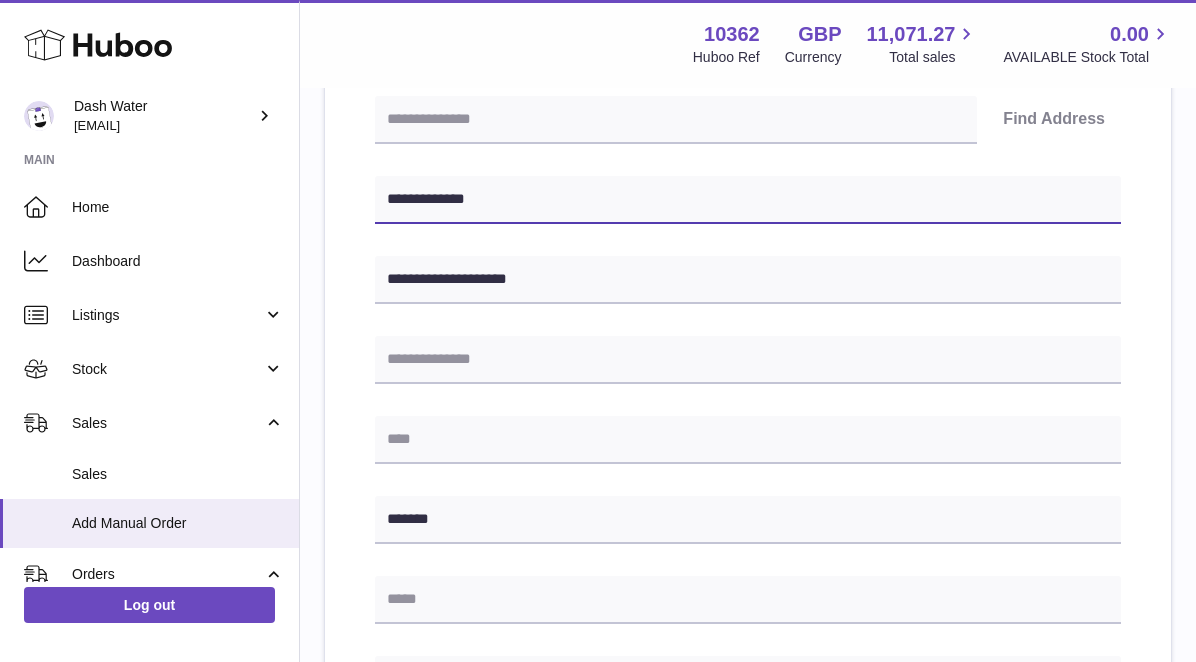 type on "**********" 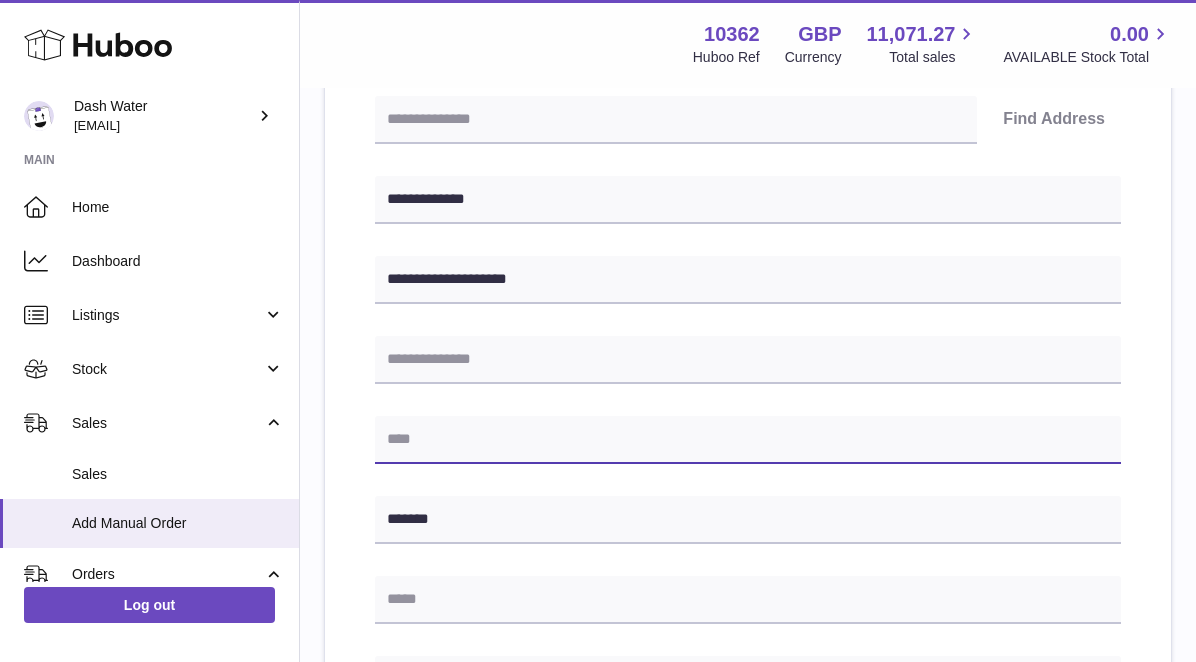 click at bounding box center (748, 440) 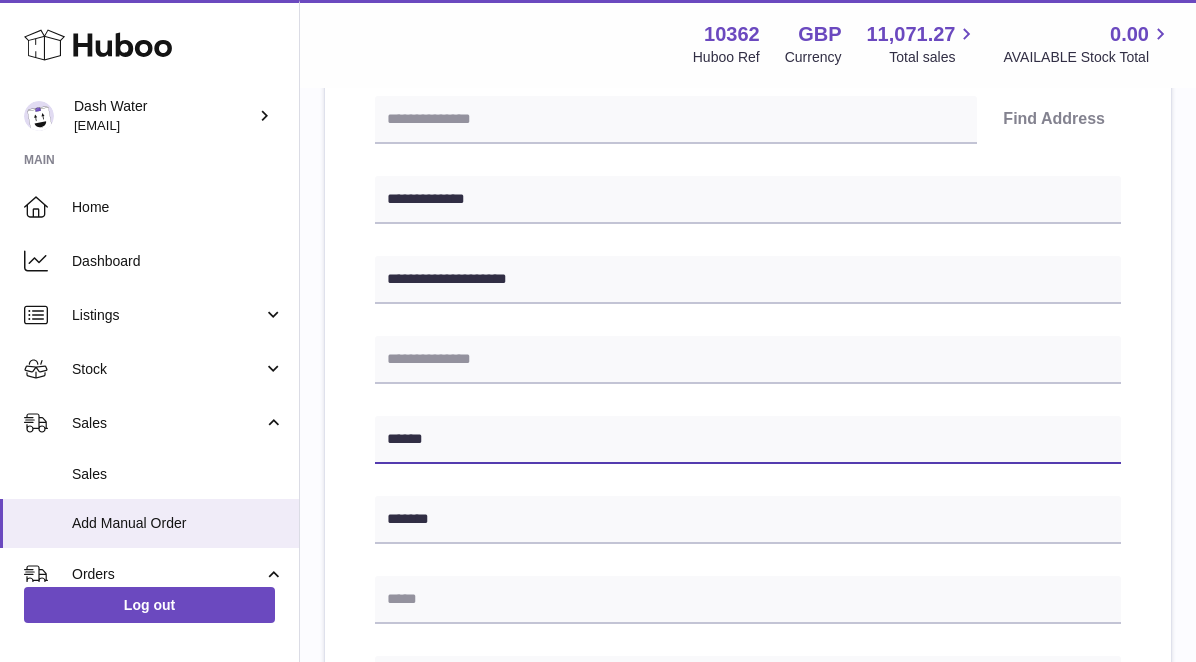 type on "******" 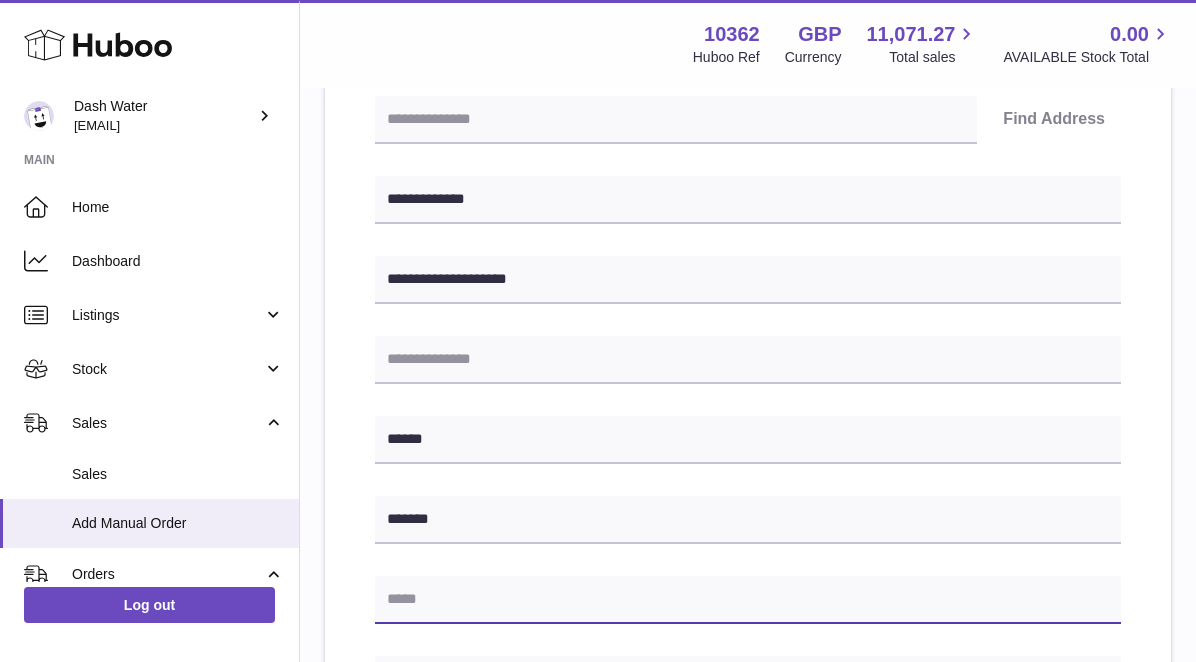 click at bounding box center (748, 600) 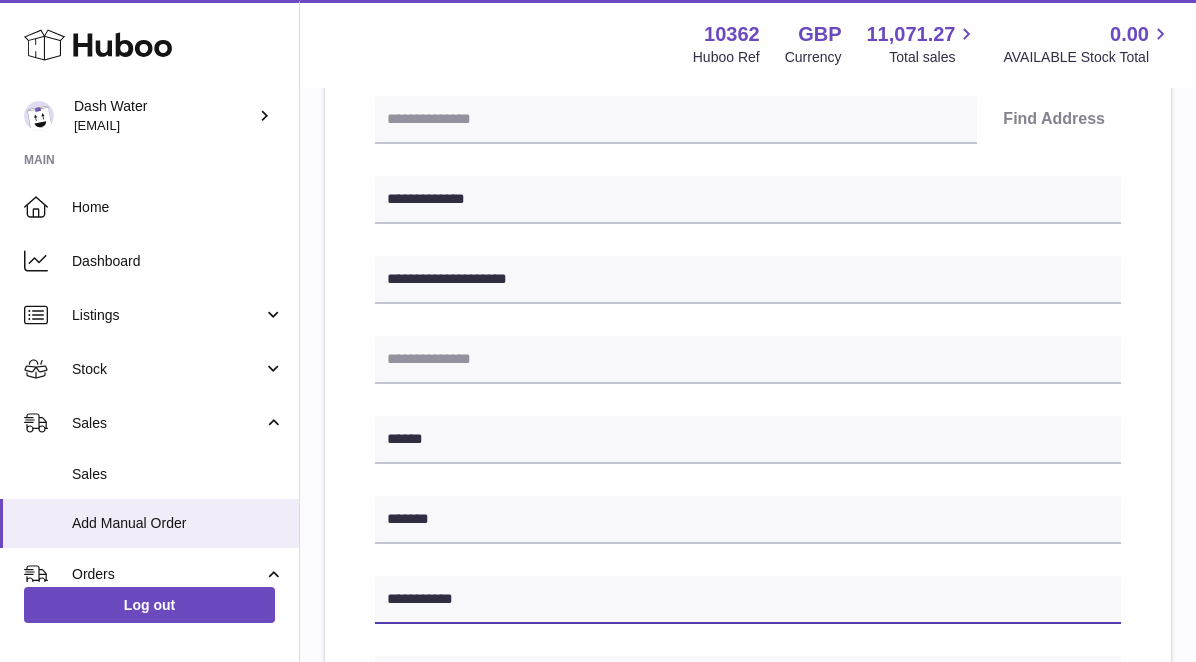 type on "**********" 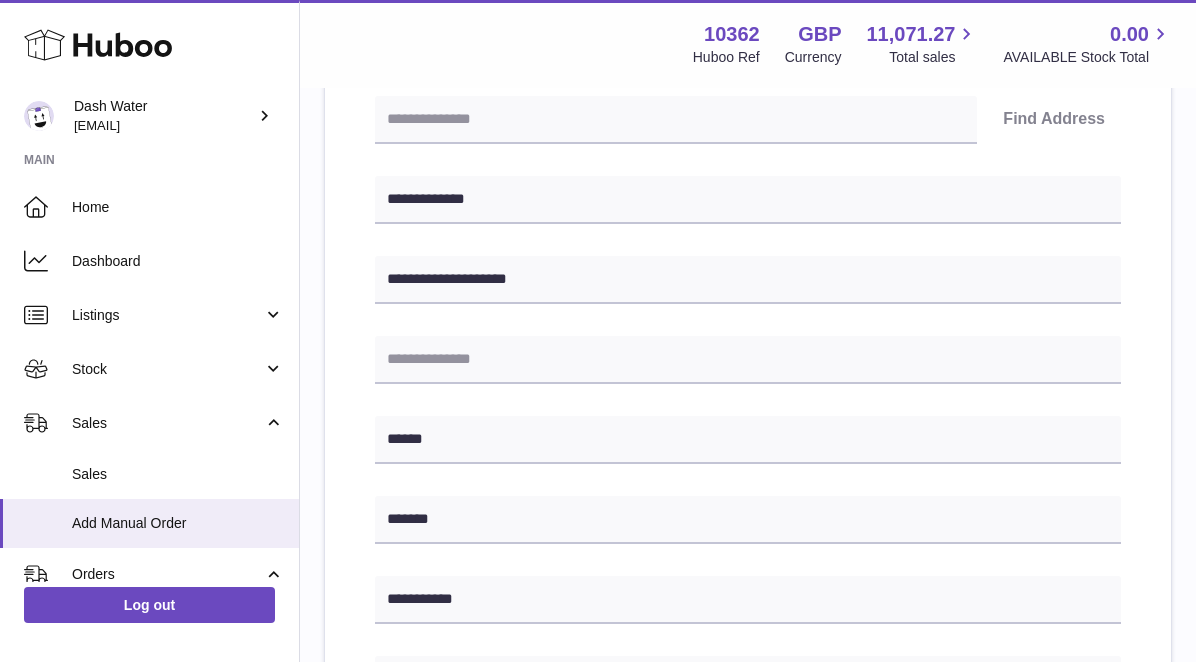 click on "**********" at bounding box center [748, 517] 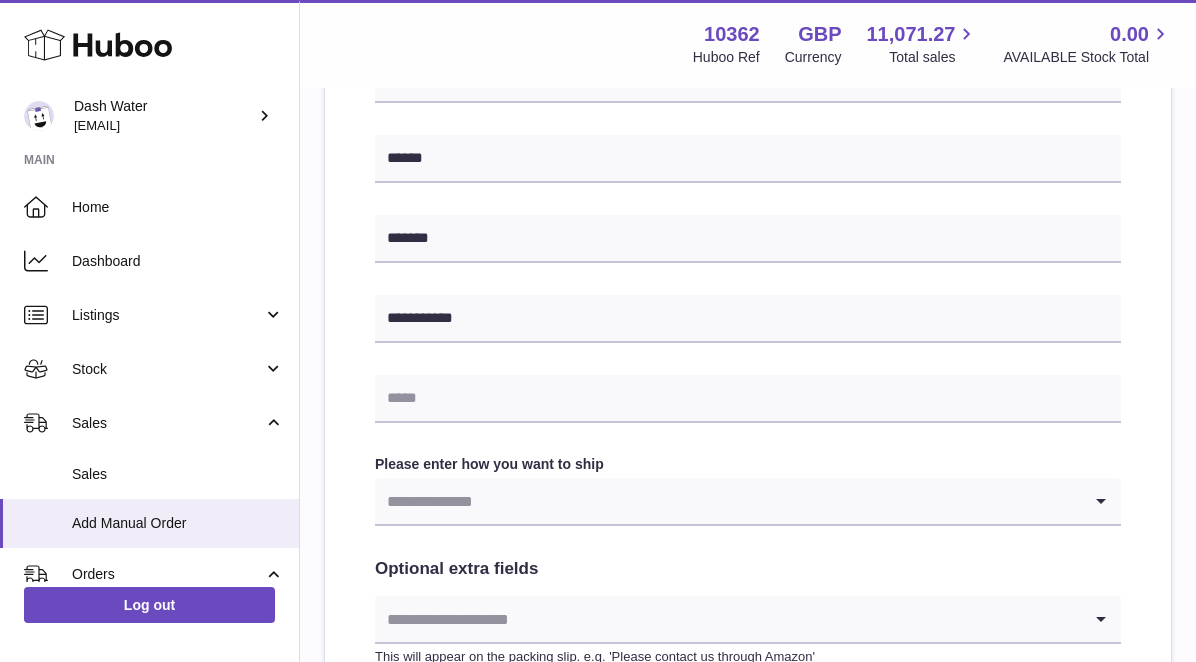 scroll, scrollTop: 728, scrollLeft: 0, axis: vertical 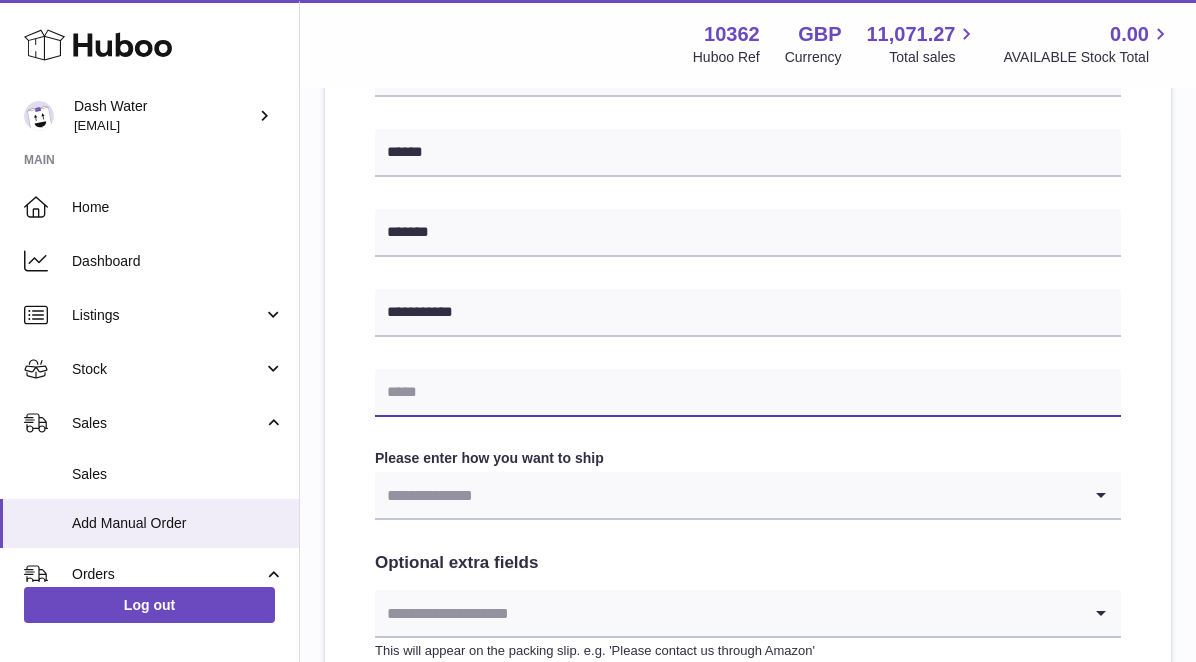click at bounding box center [748, 393] 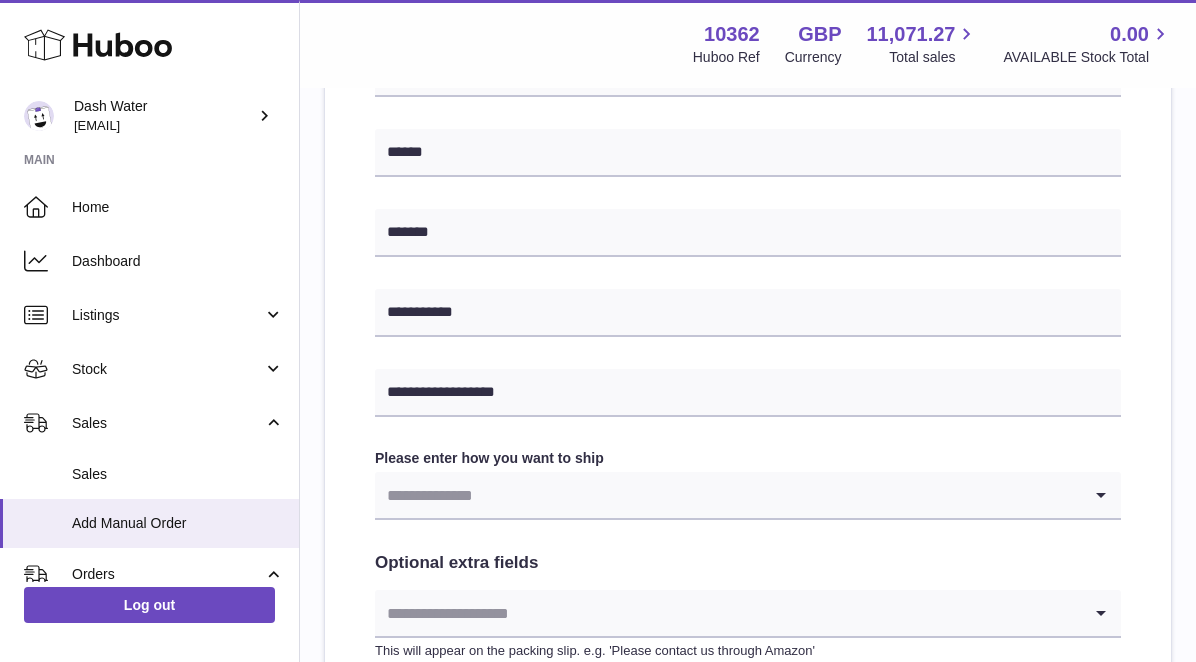 type on "********" 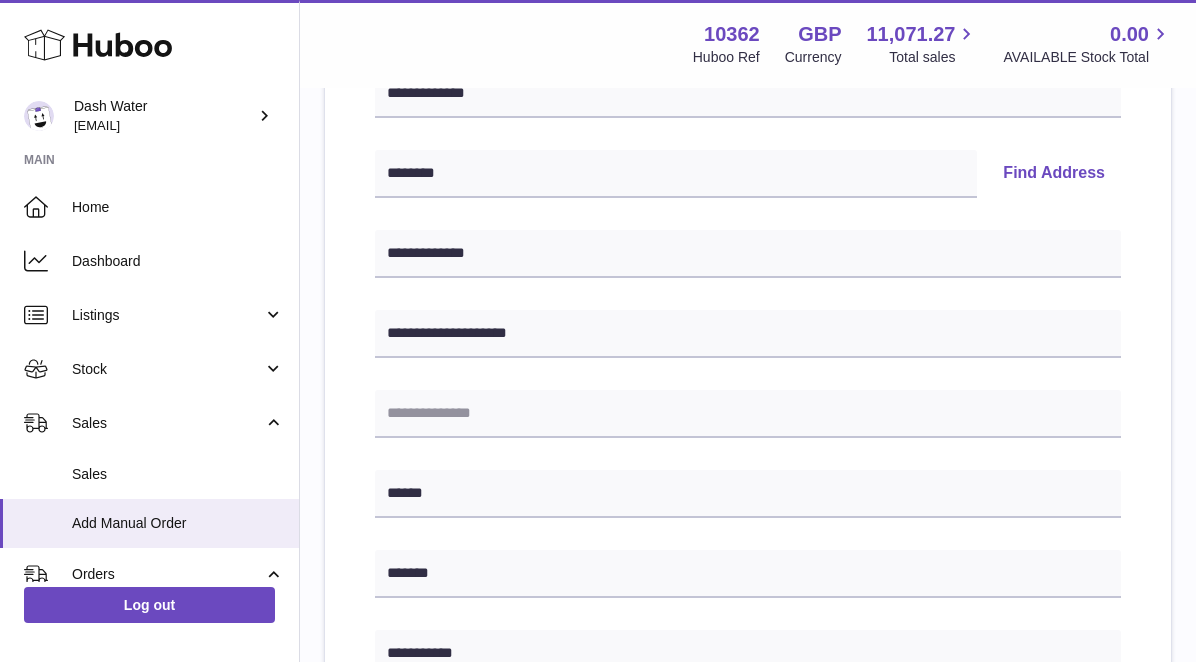 scroll, scrollTop: 342, scrollLeft: 0, axis: vertical 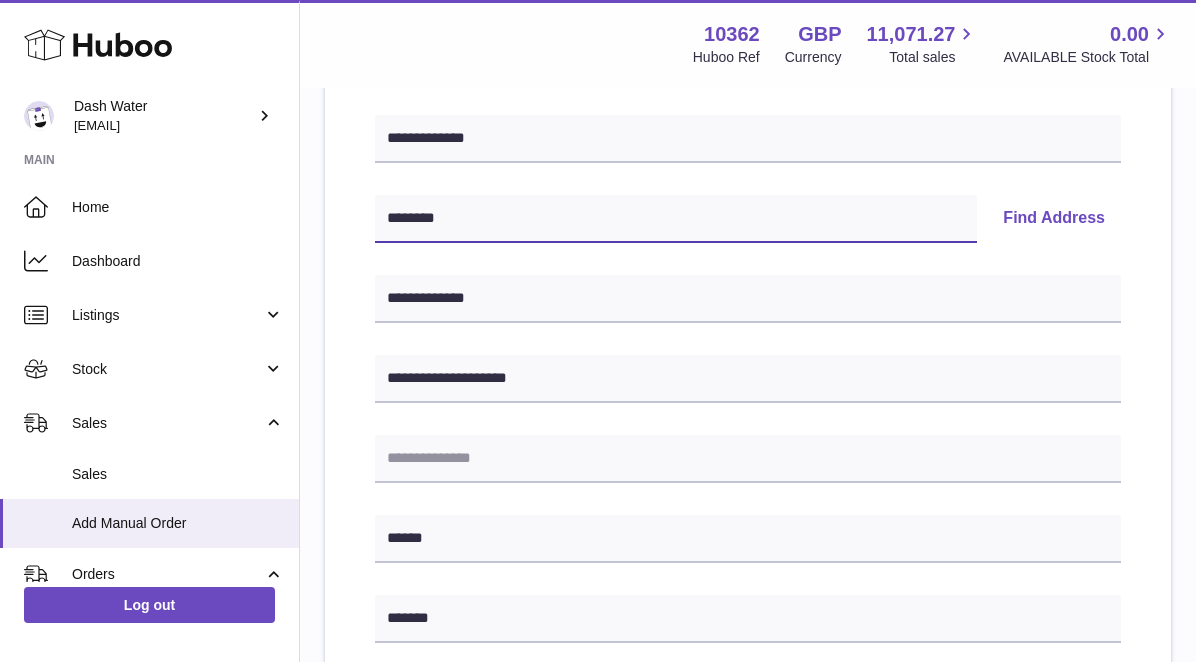 drag, startPoint x: 462, startPoint y: 215, endPoint x: 358, endPoint y: 213, distance: 104.019226 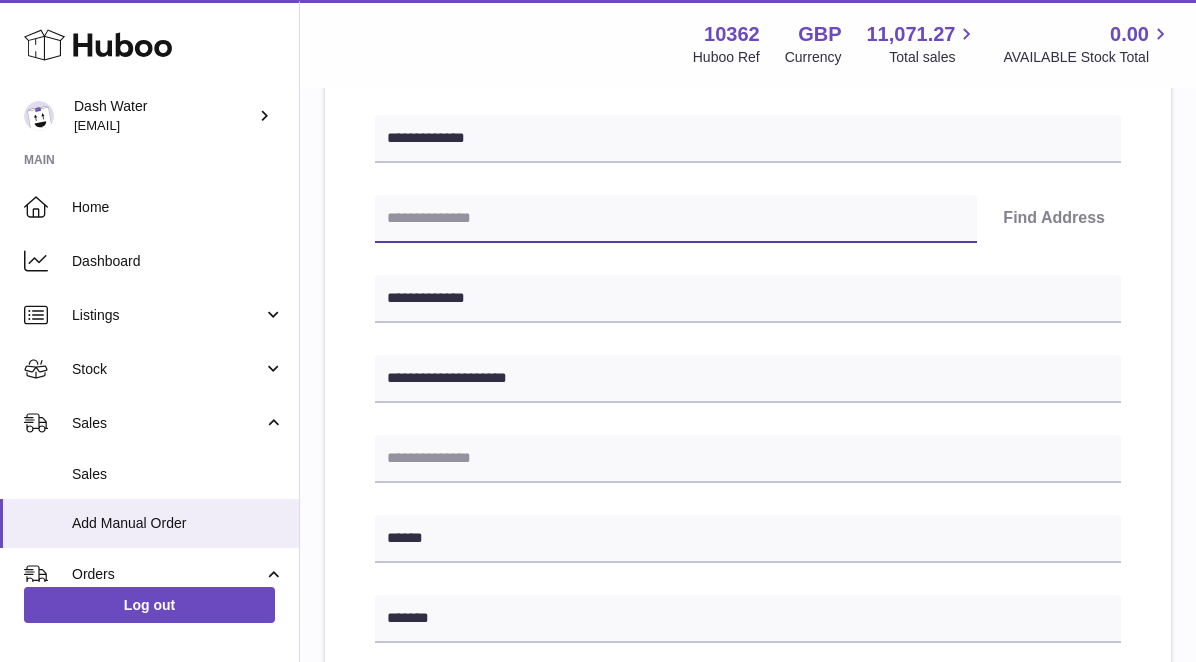 type 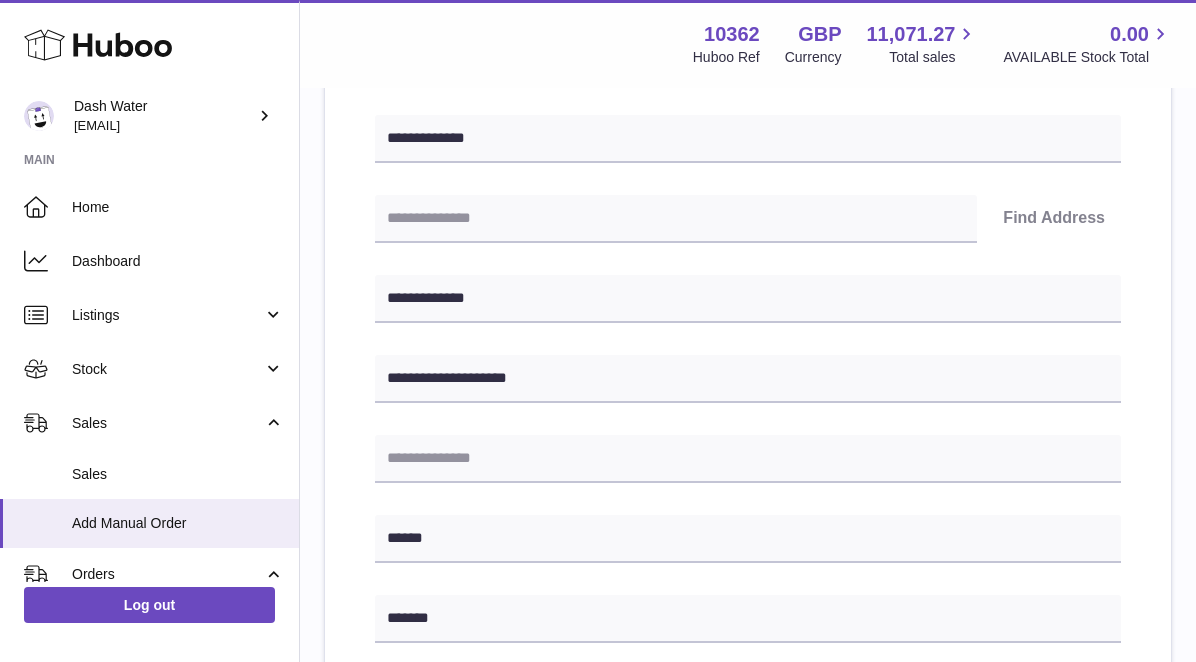 click on "**********" at bounding box center [748, 616] 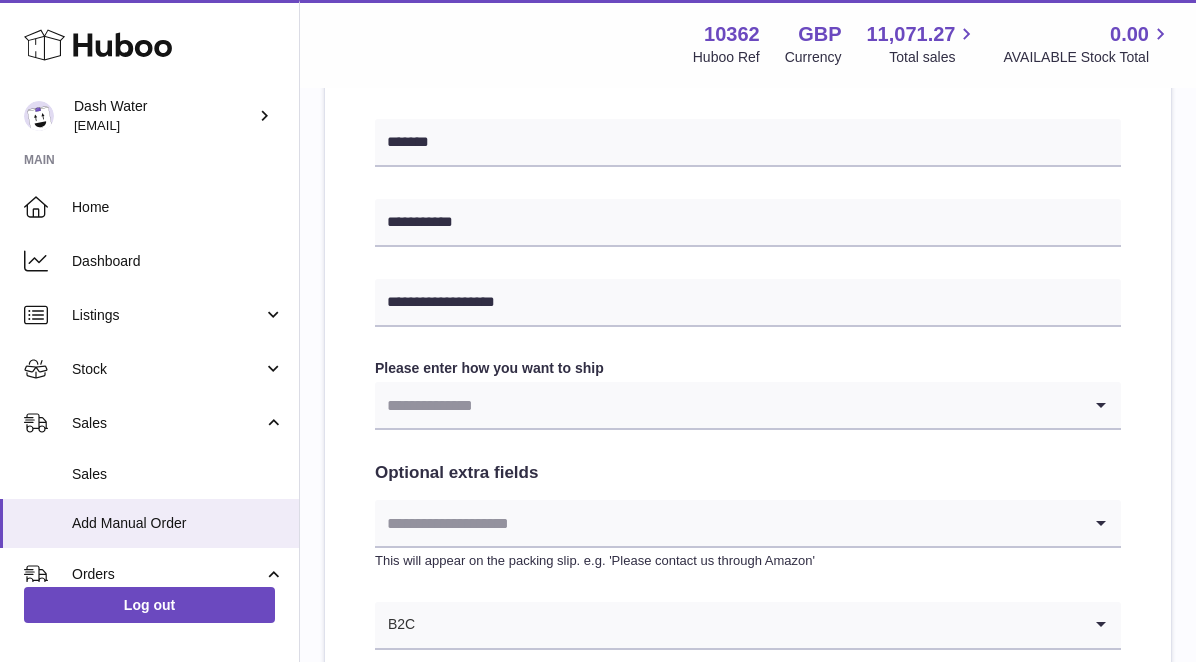 scroll, scrollTop: 820, scrollLeft: 0, axis: vertical 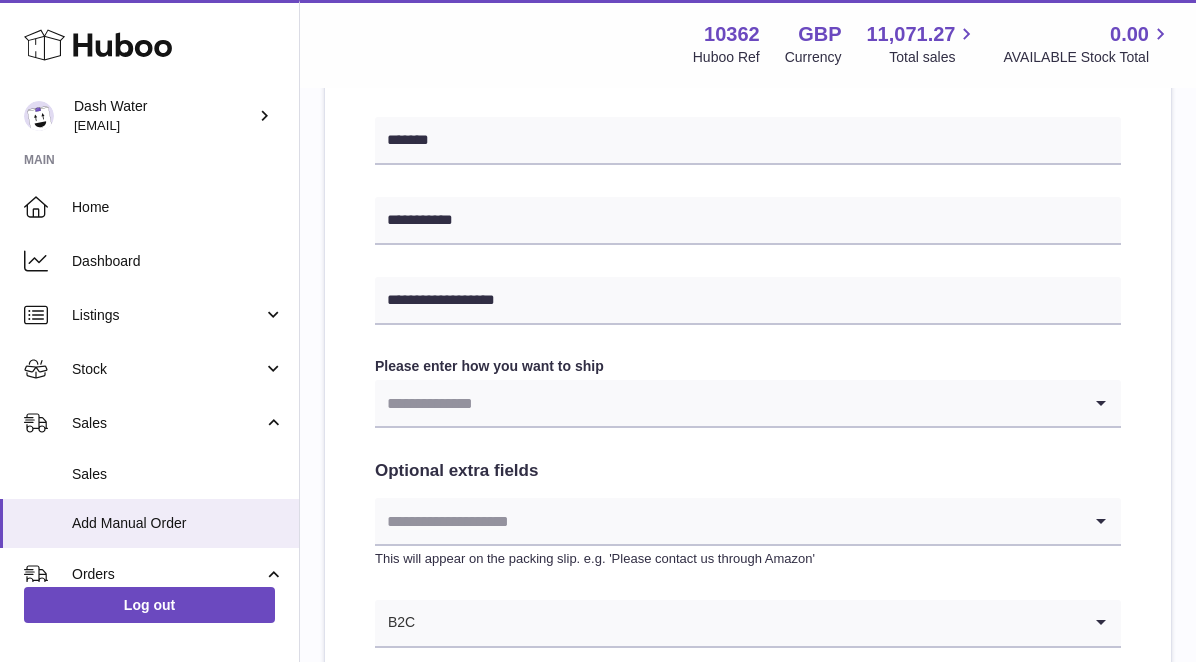 click at bounding box center [728, 403] 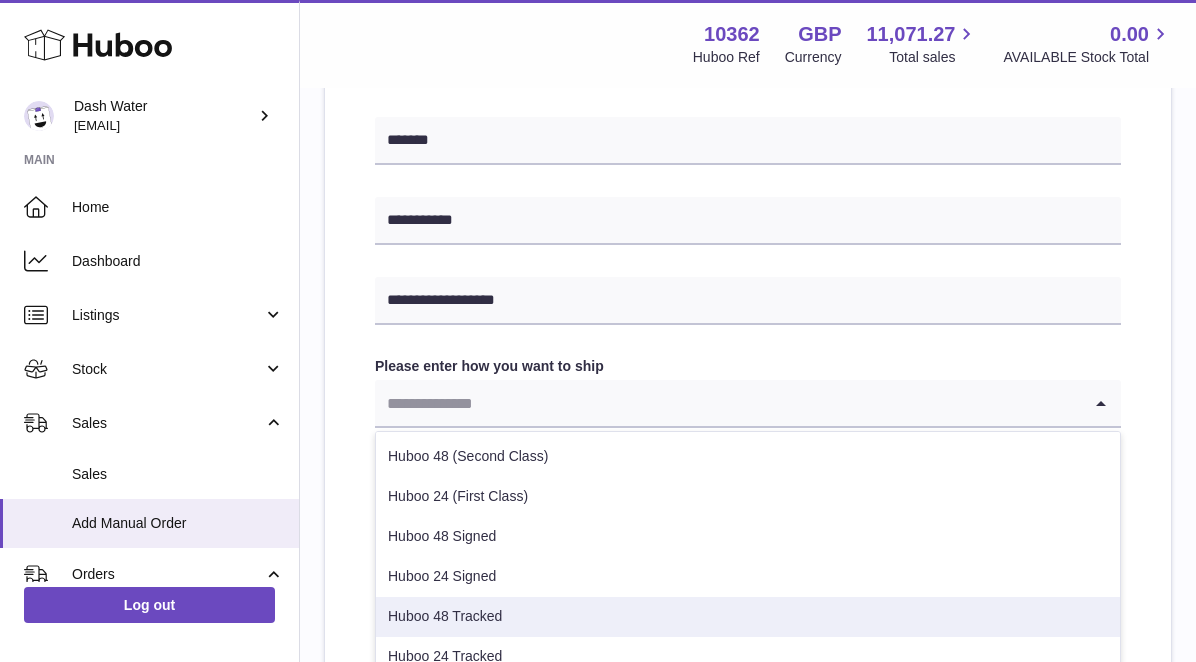 click on "Huboo 48 Tracked" at bounding box center (748, 617) 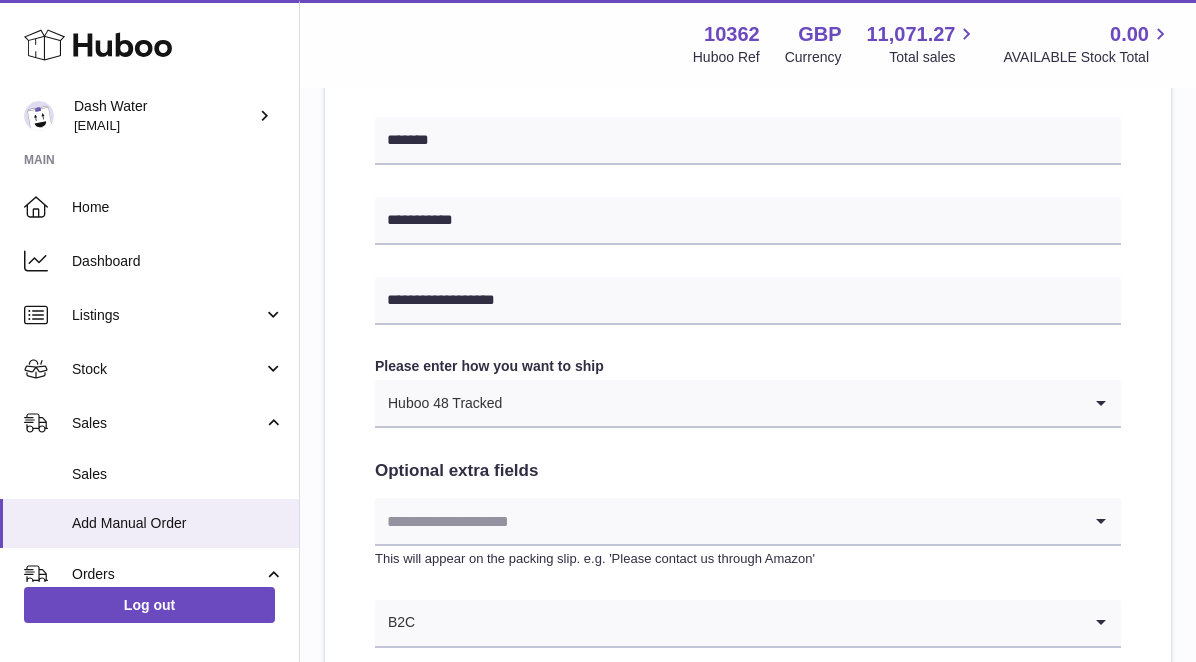 click on "Please enter how you want to ship" at bounding box center [748, 366] 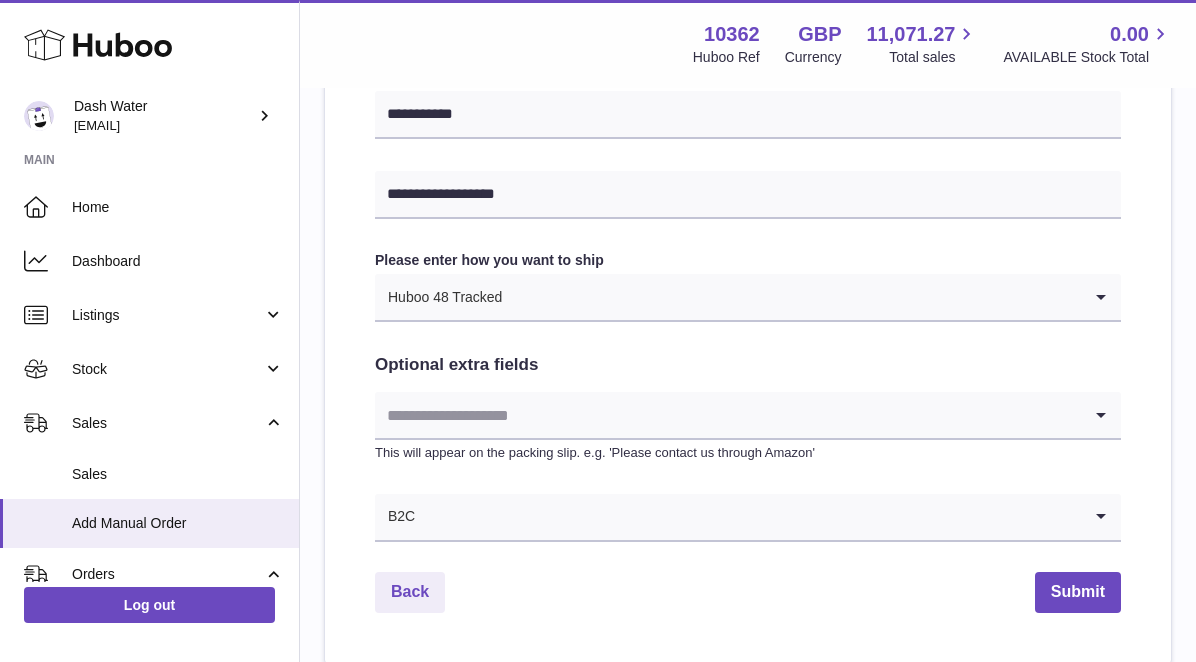 scroll, scrollTop: 1084, scrollLeft: 0, axis: vertical 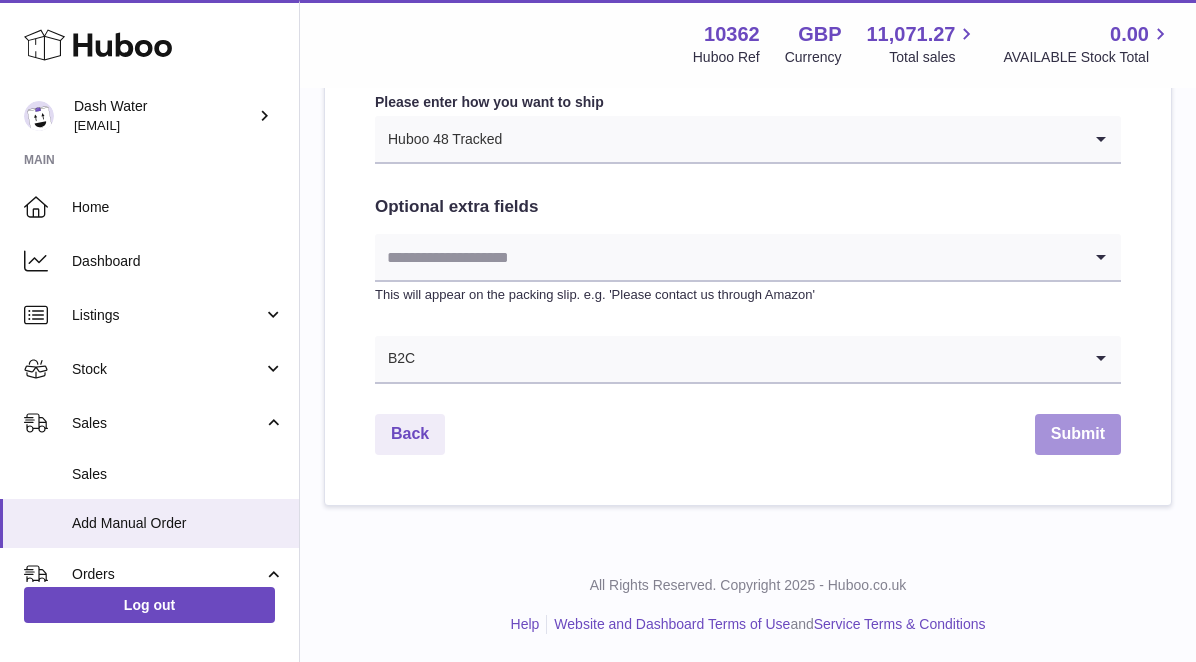 click on "Submit" at bounding box center [1078, 434] 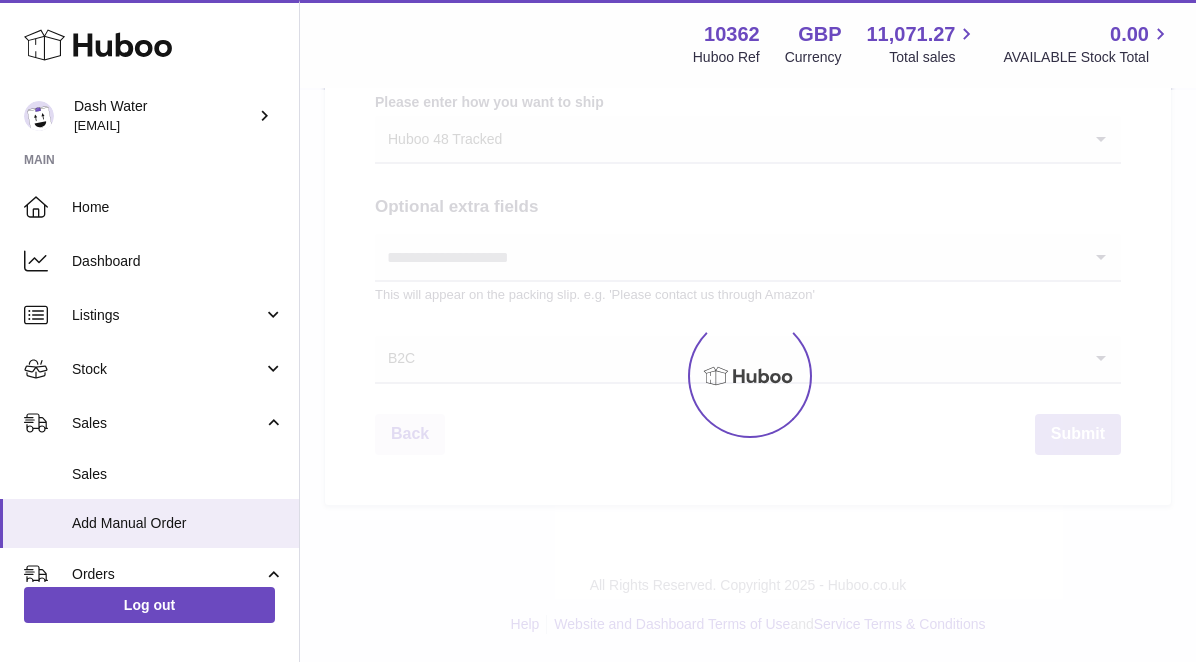 scroll, scrollTop: 0, scrollLeft: 0, axis: both 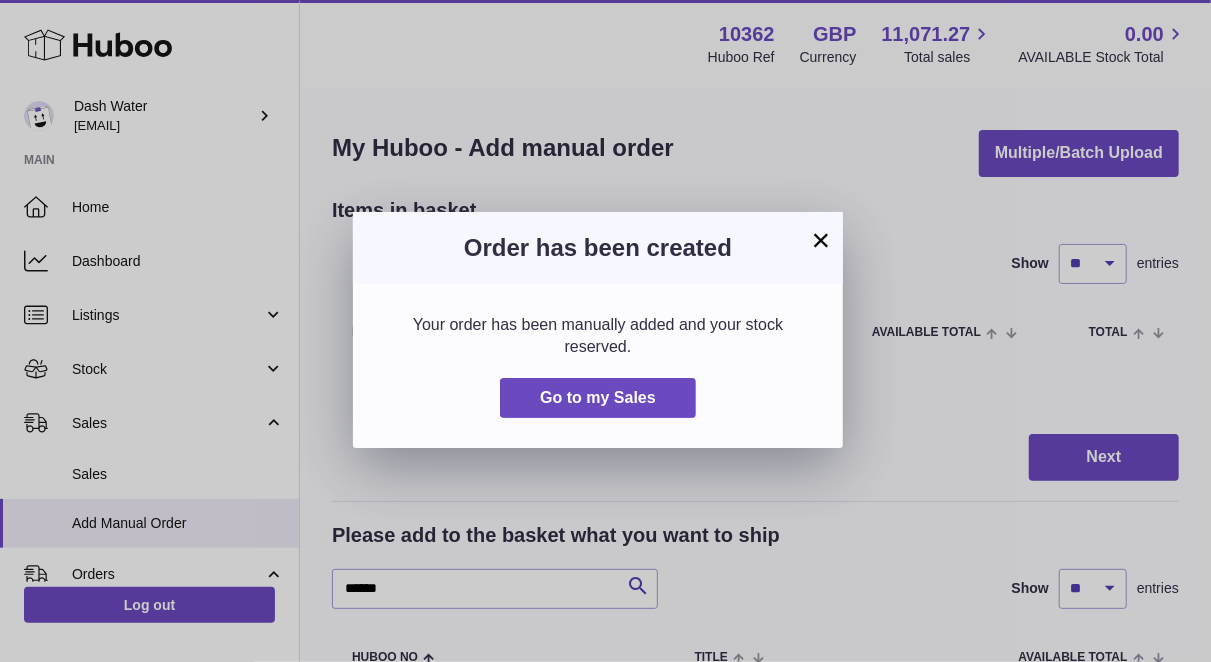 click on "×" at bounding box center [821, 240] 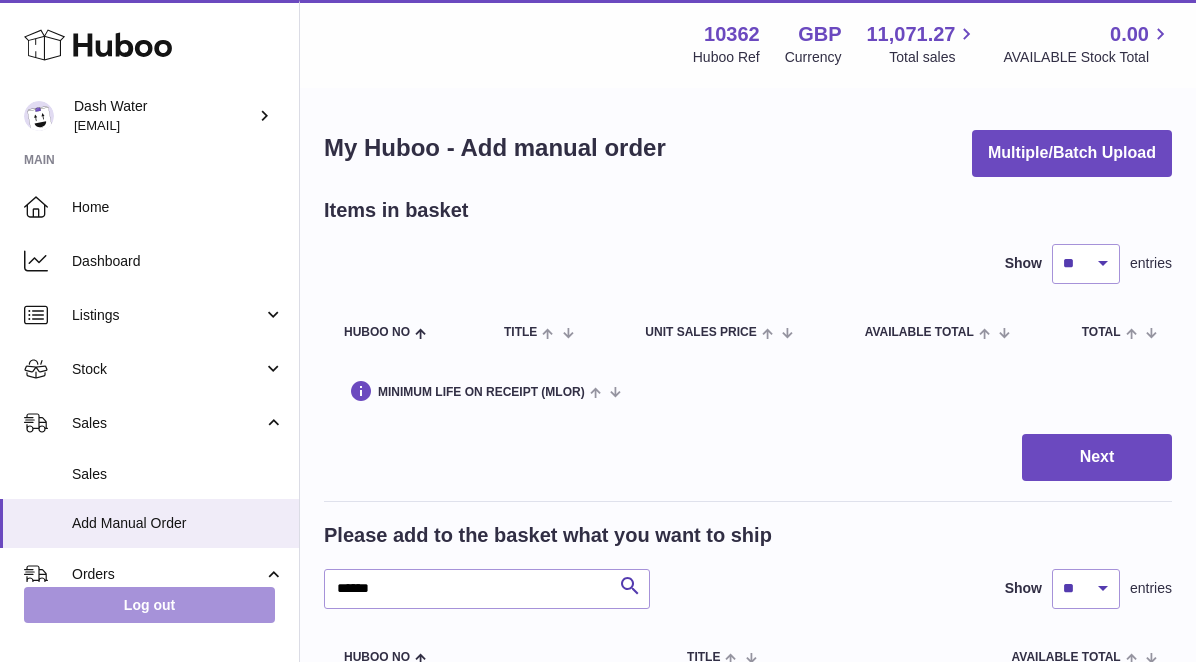click on "Log out" at bounding box center [149, 605] 